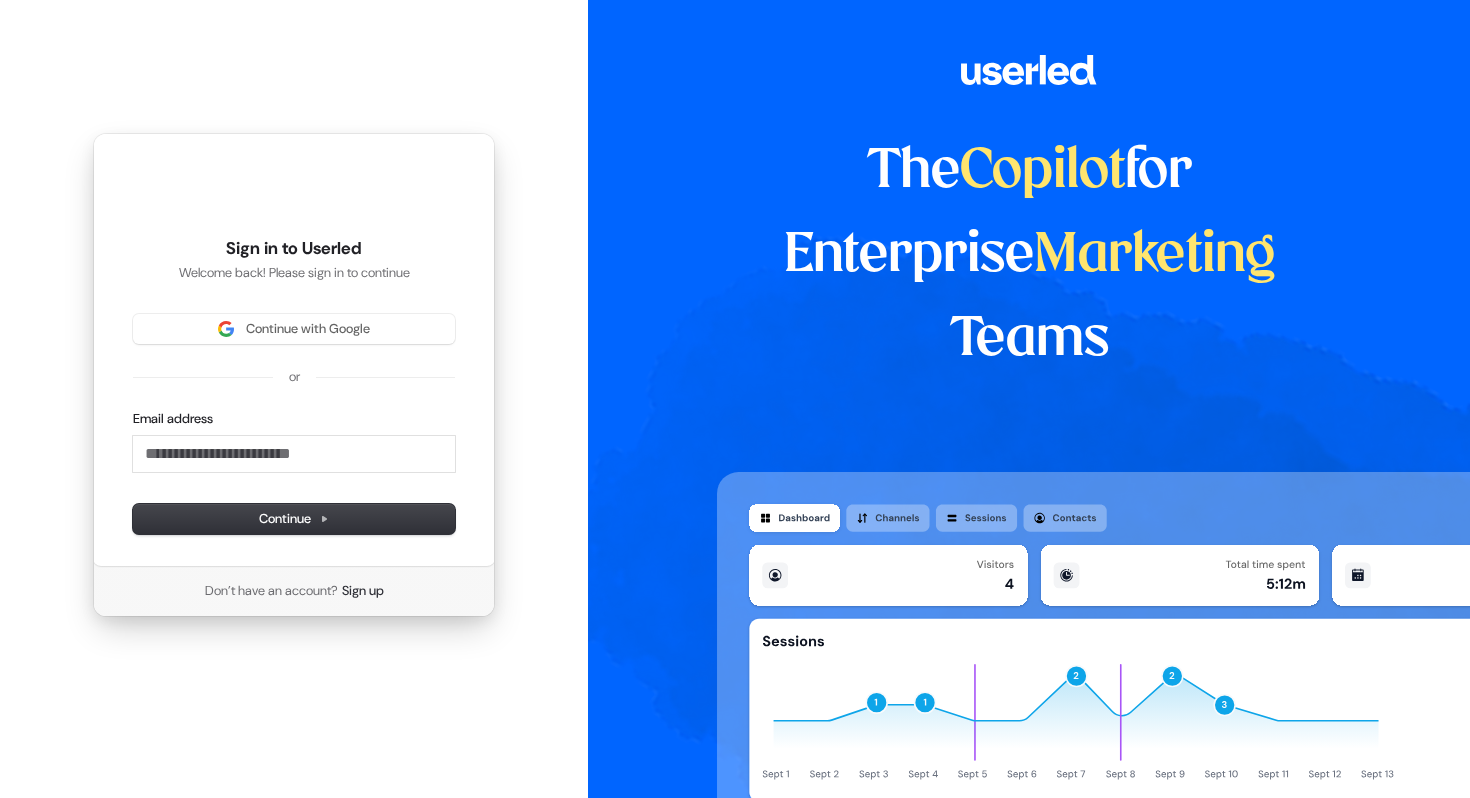 scroll, scrollTop: 0, scrollLeft: 0, axis: both 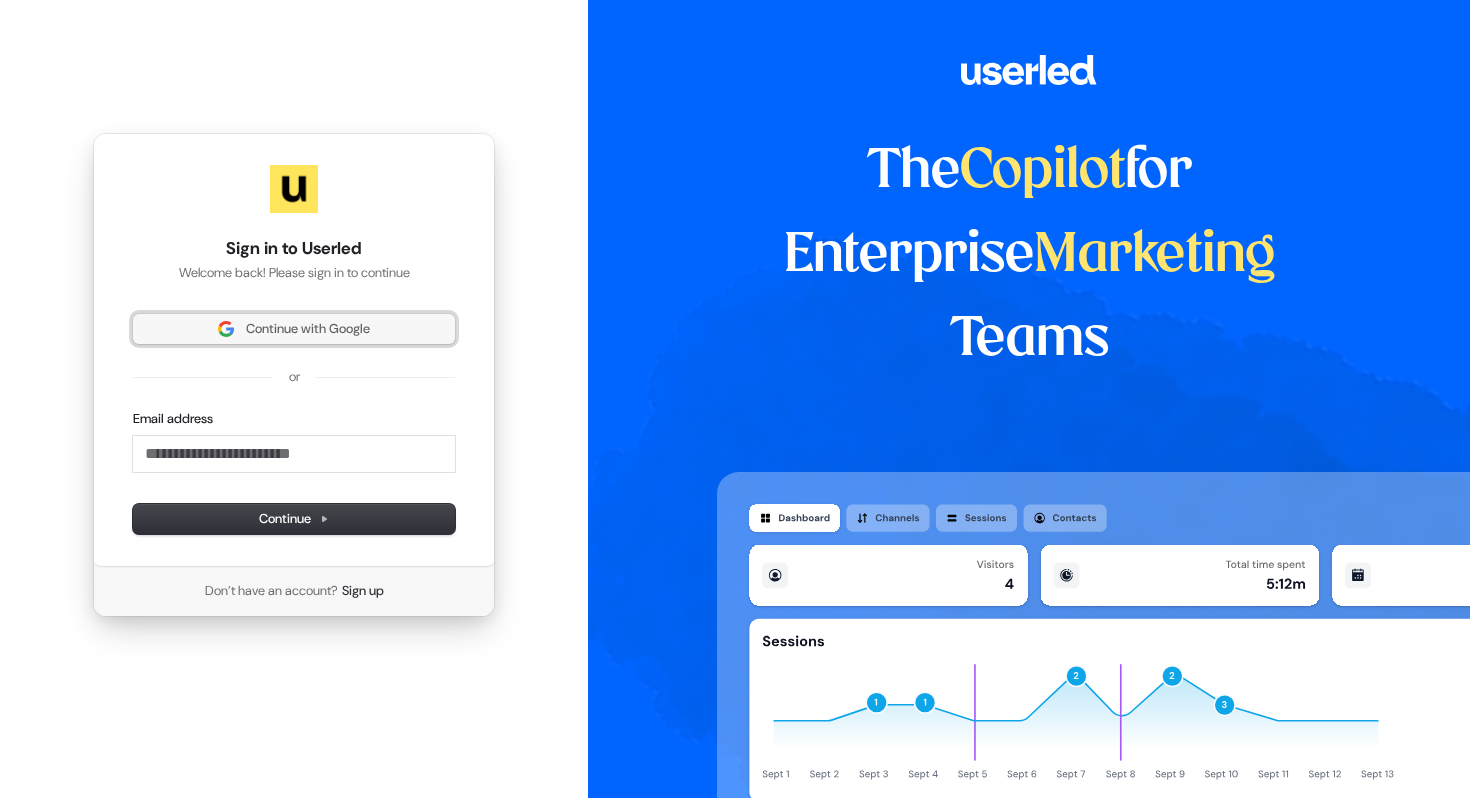 click on "Continue with Google" at bounding box center (308, 329) 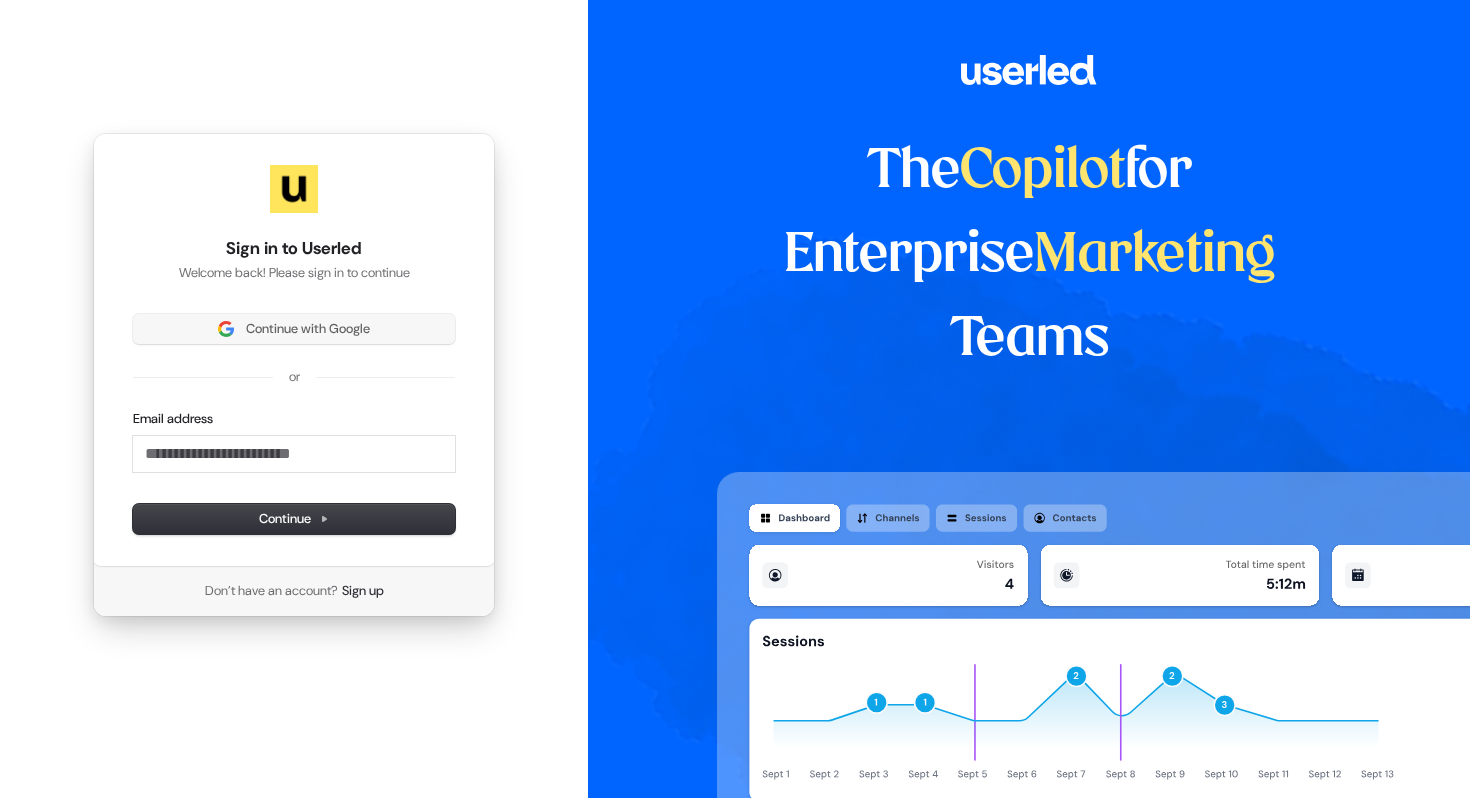 type 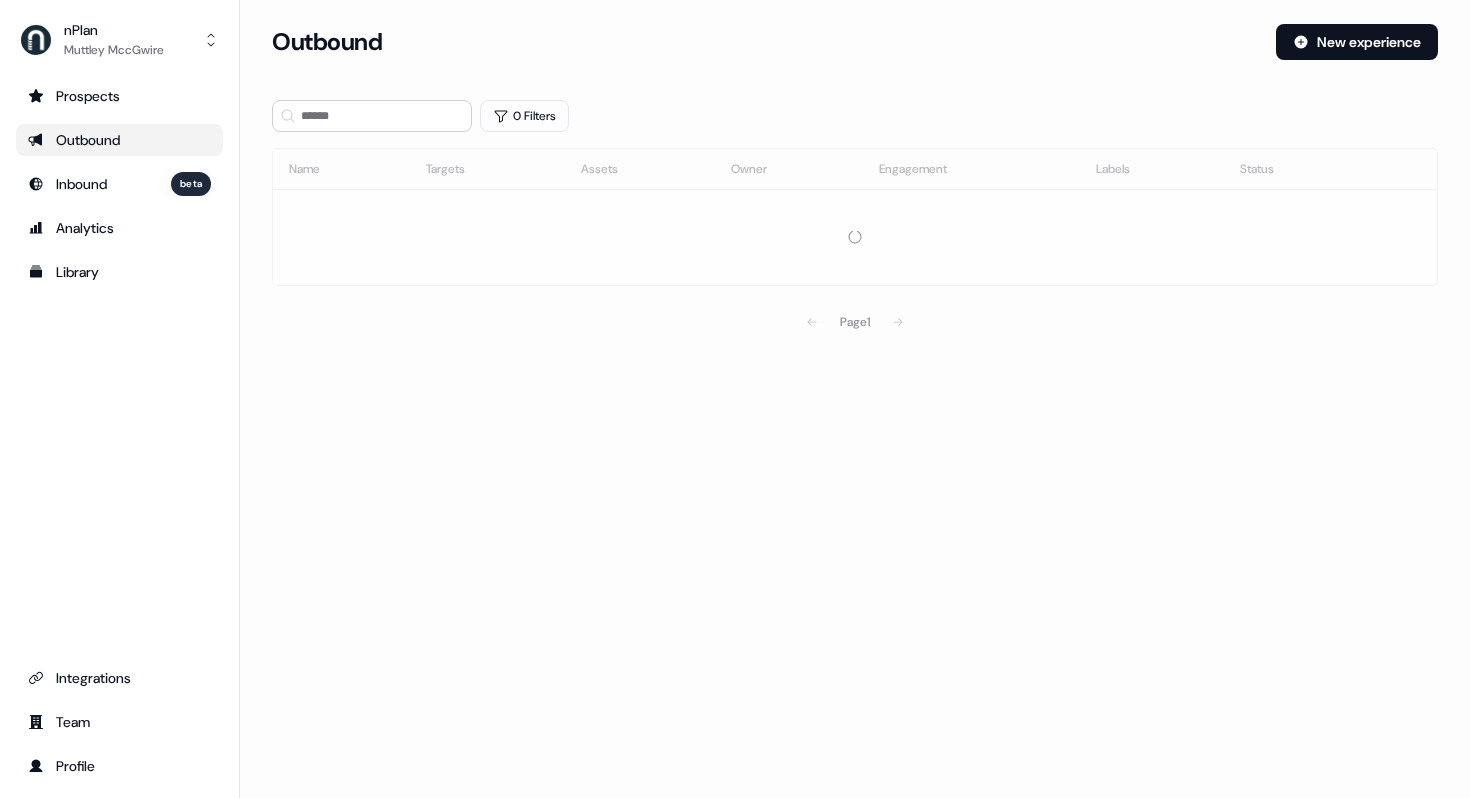 scroll, scrollTop: 0, scrollLeft: 0, axis: both 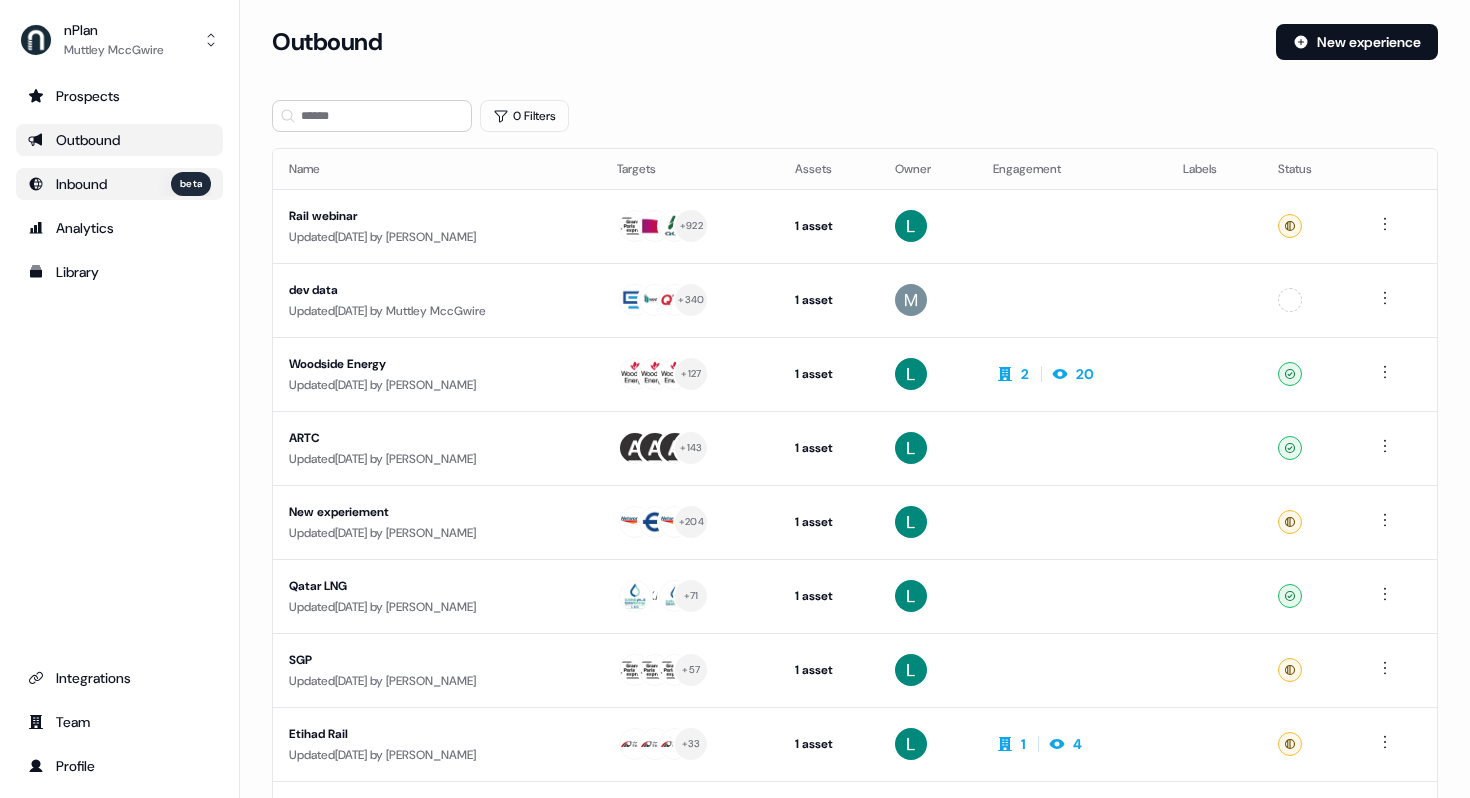 click on "Inbound" at bounding box center [81, 184] 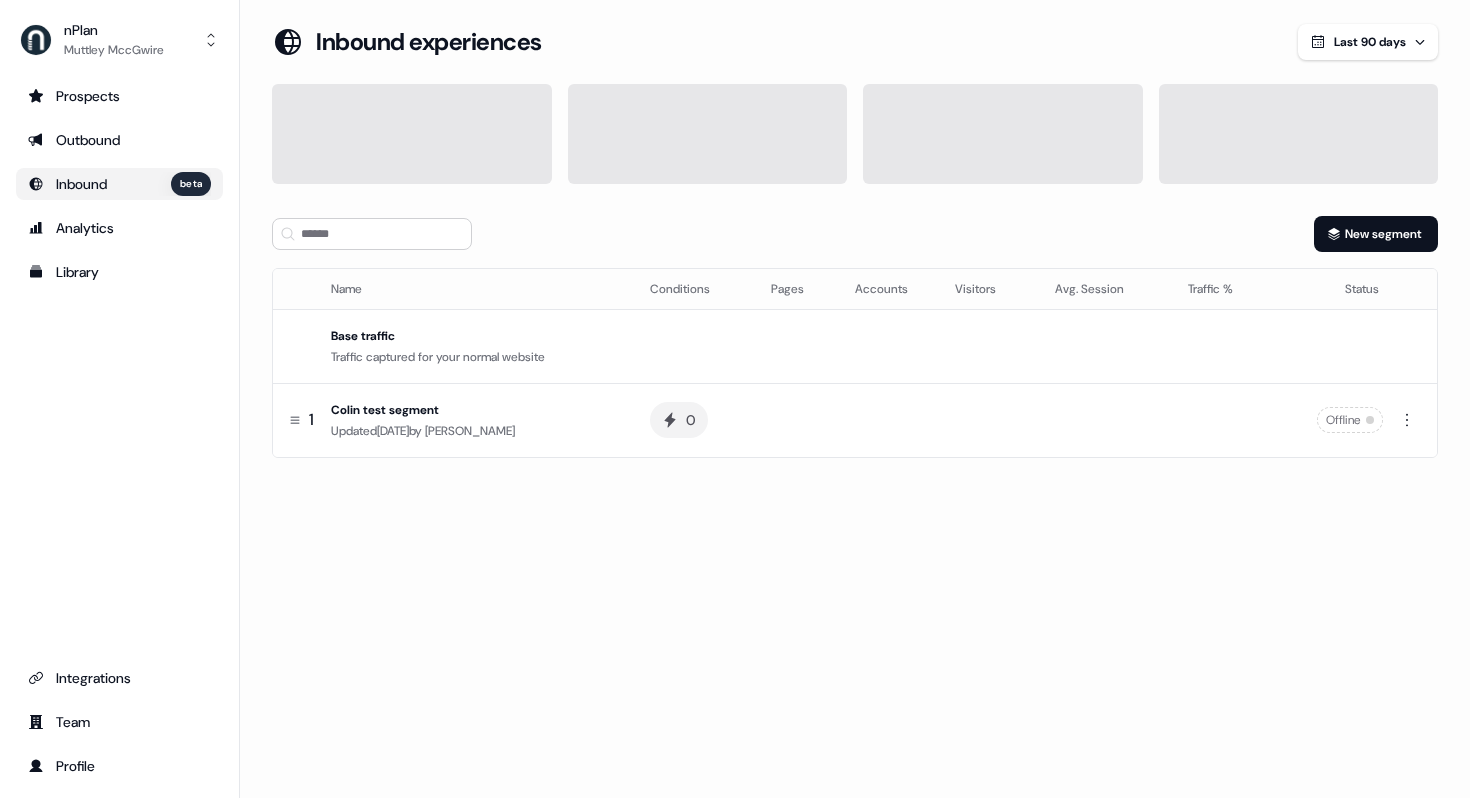 click on "Prospects Outbound Inbound beta Analytics Library" at bounding box center [119, 184] 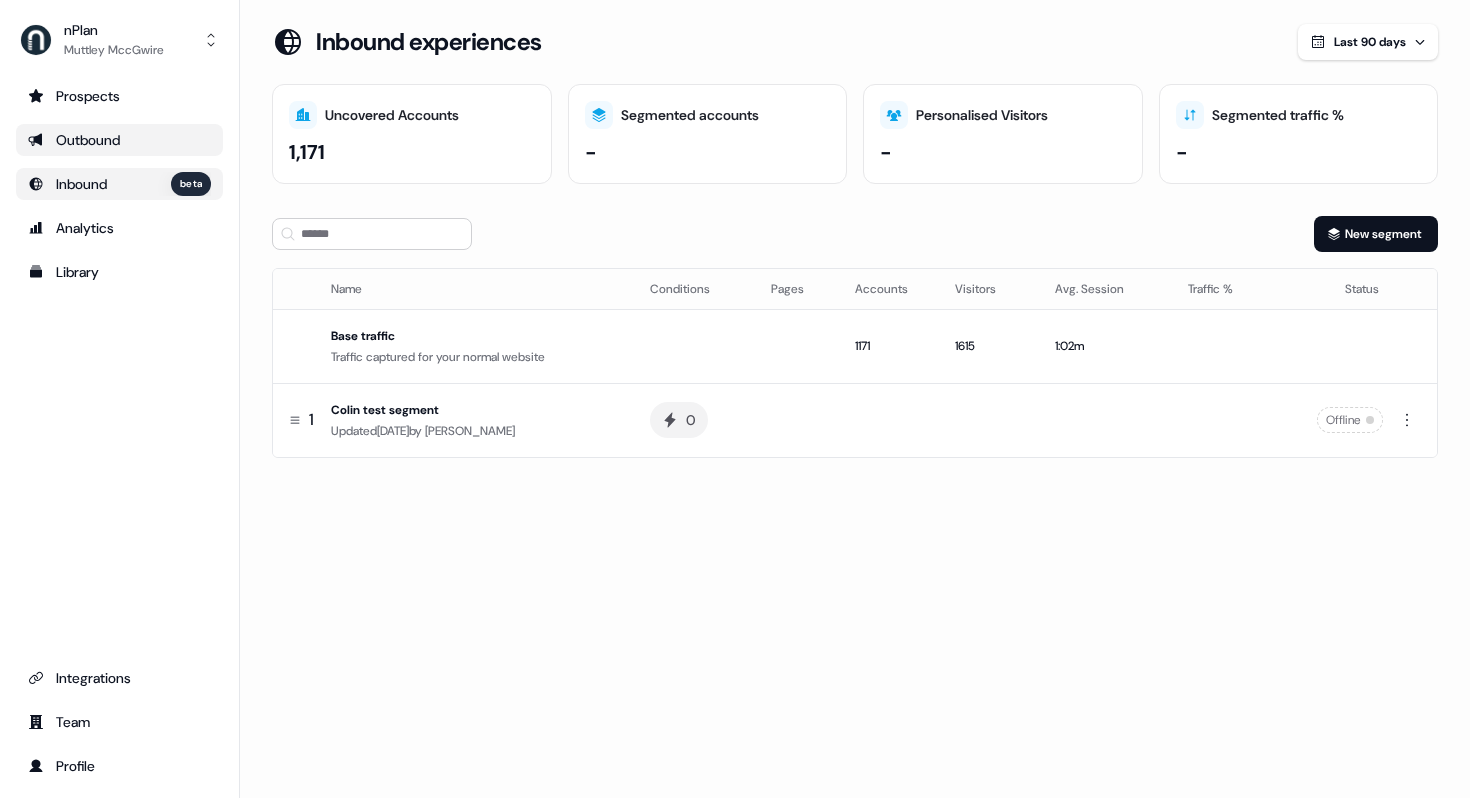click on "Outbound" at bounding box center (119, 140) 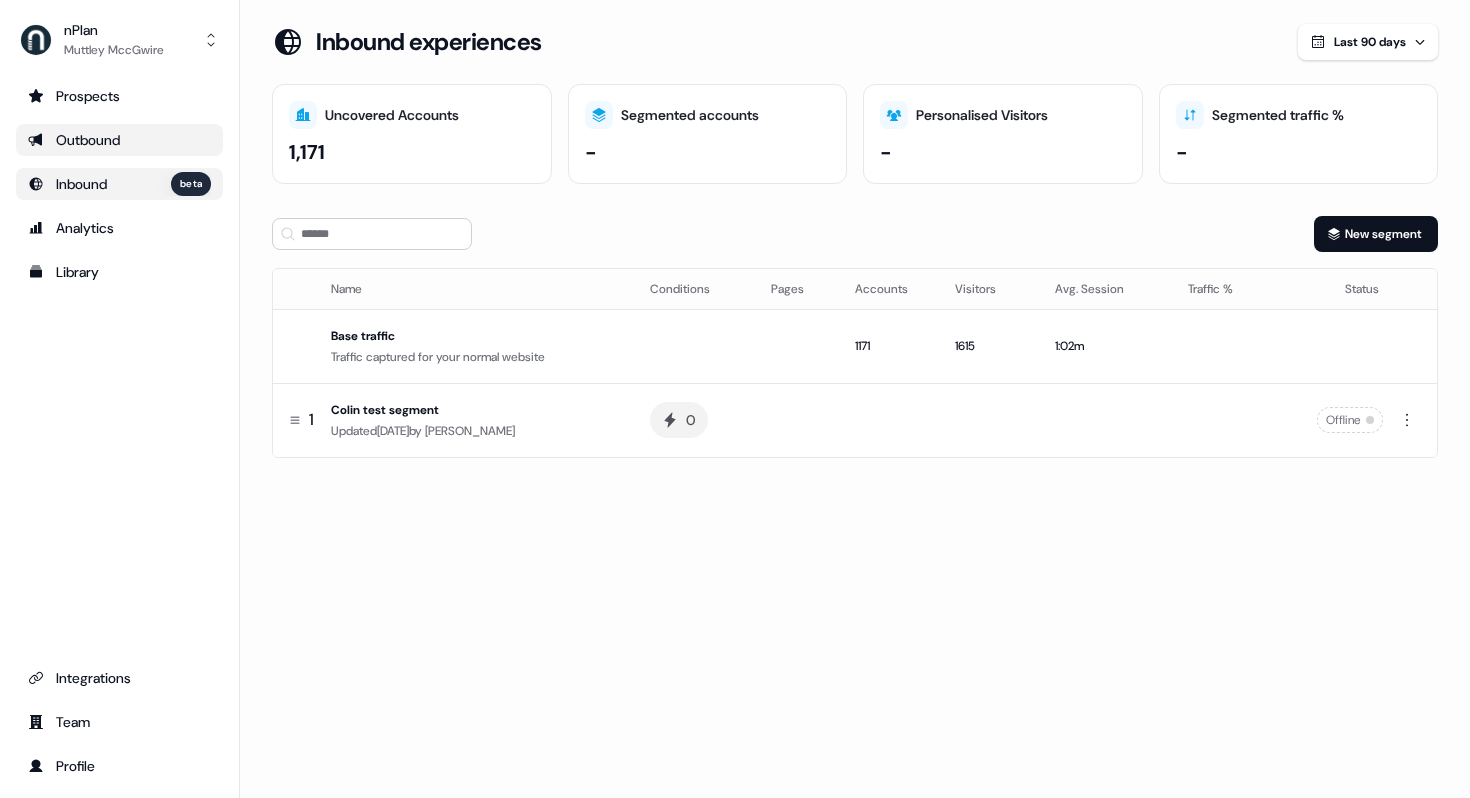 click on "Outbound" at bounding box center (119, 140) 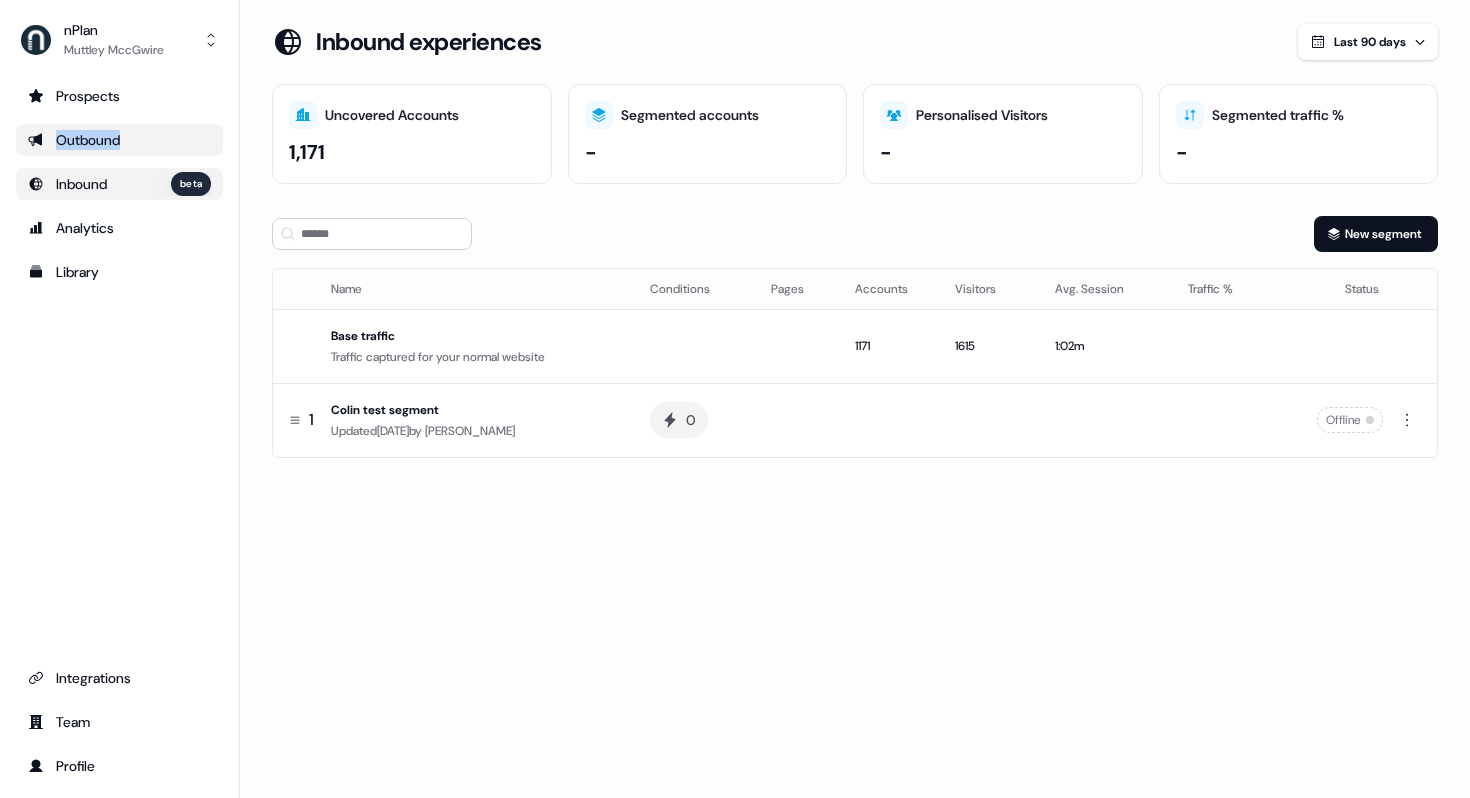 click on "Outbound" at bounding box center (119, 140) 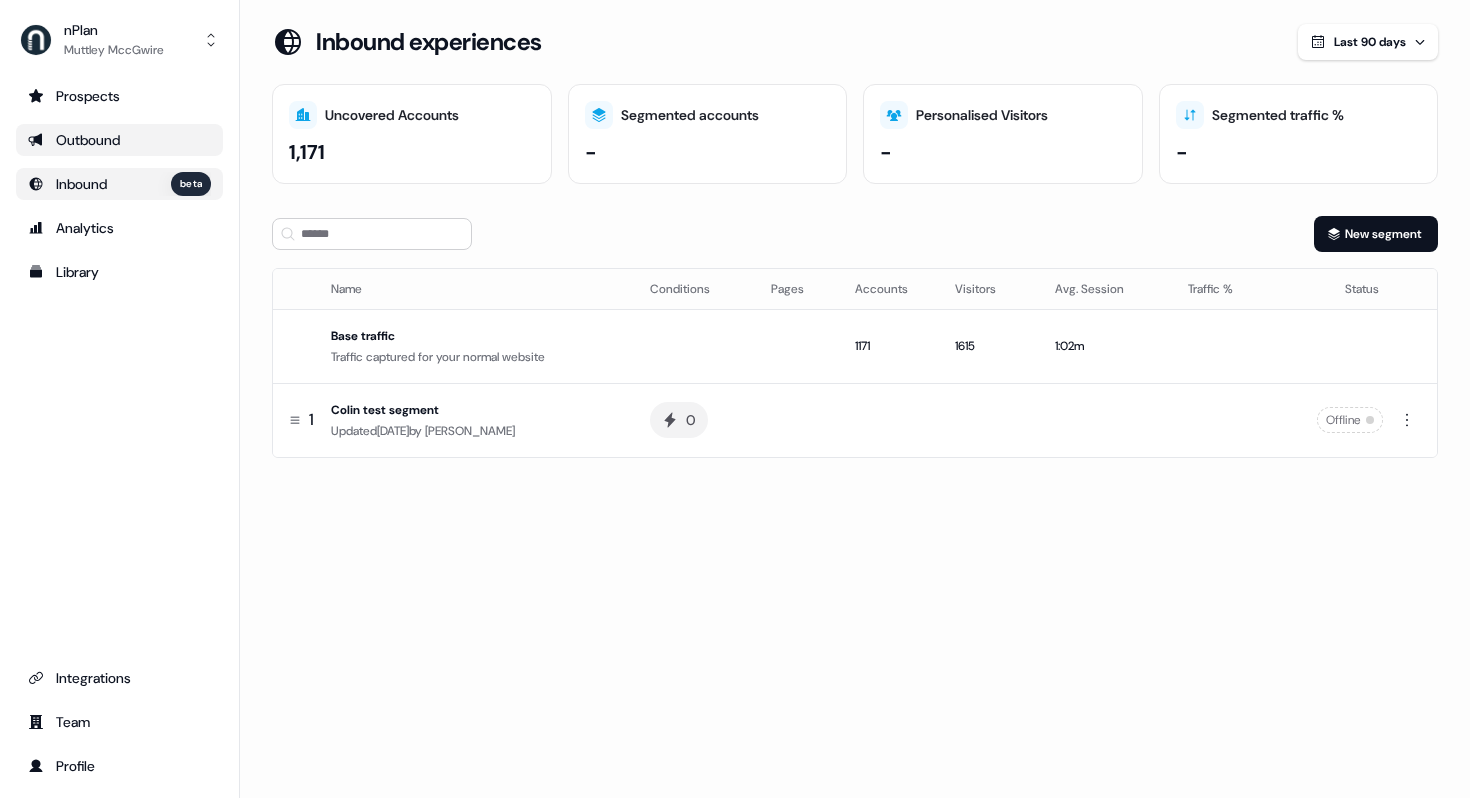 click on "Outbound" at bounding box center (119, 140) 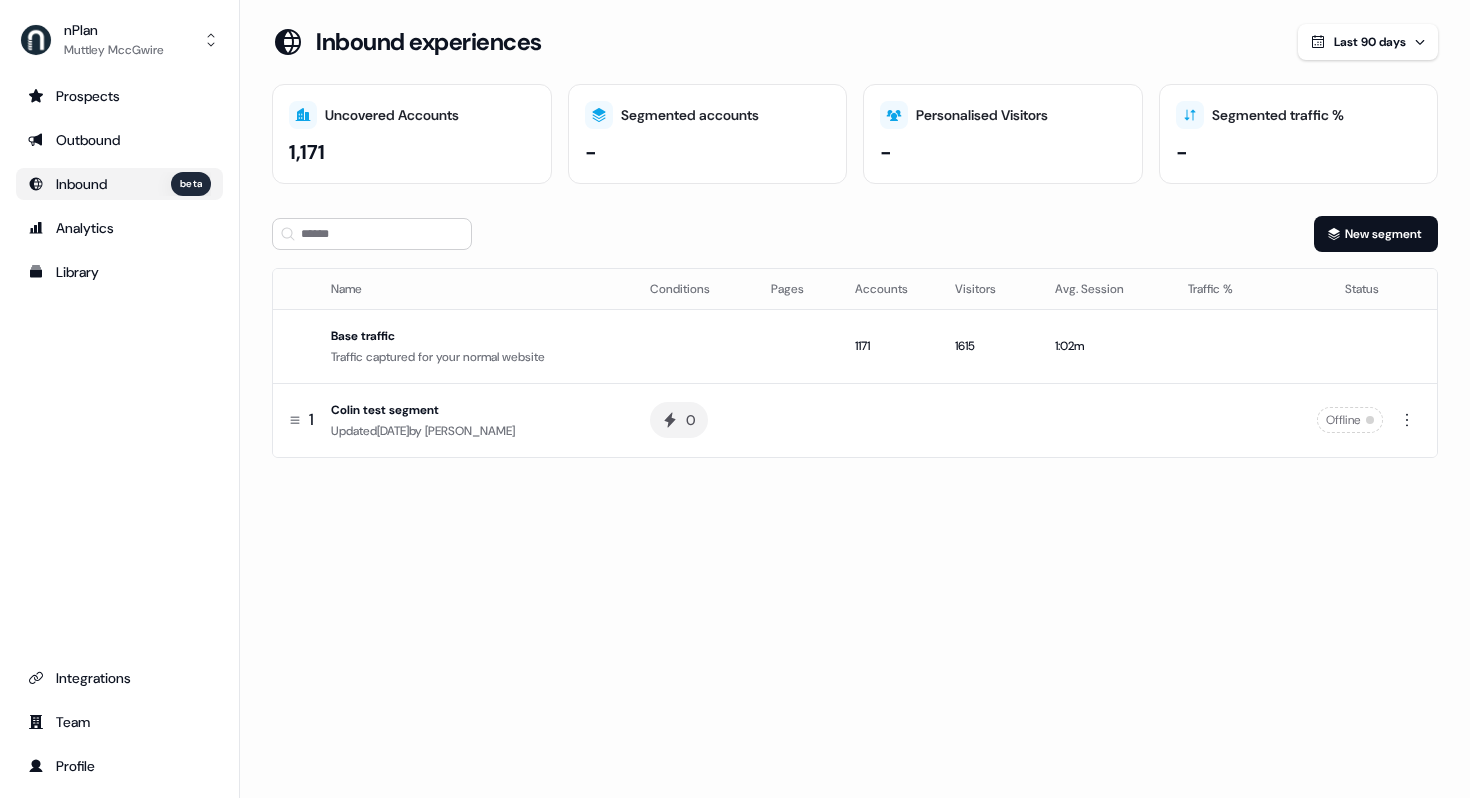 click on "Prospects Outbound Inbound beta Analytics Library" at bounding box center (119, 184) 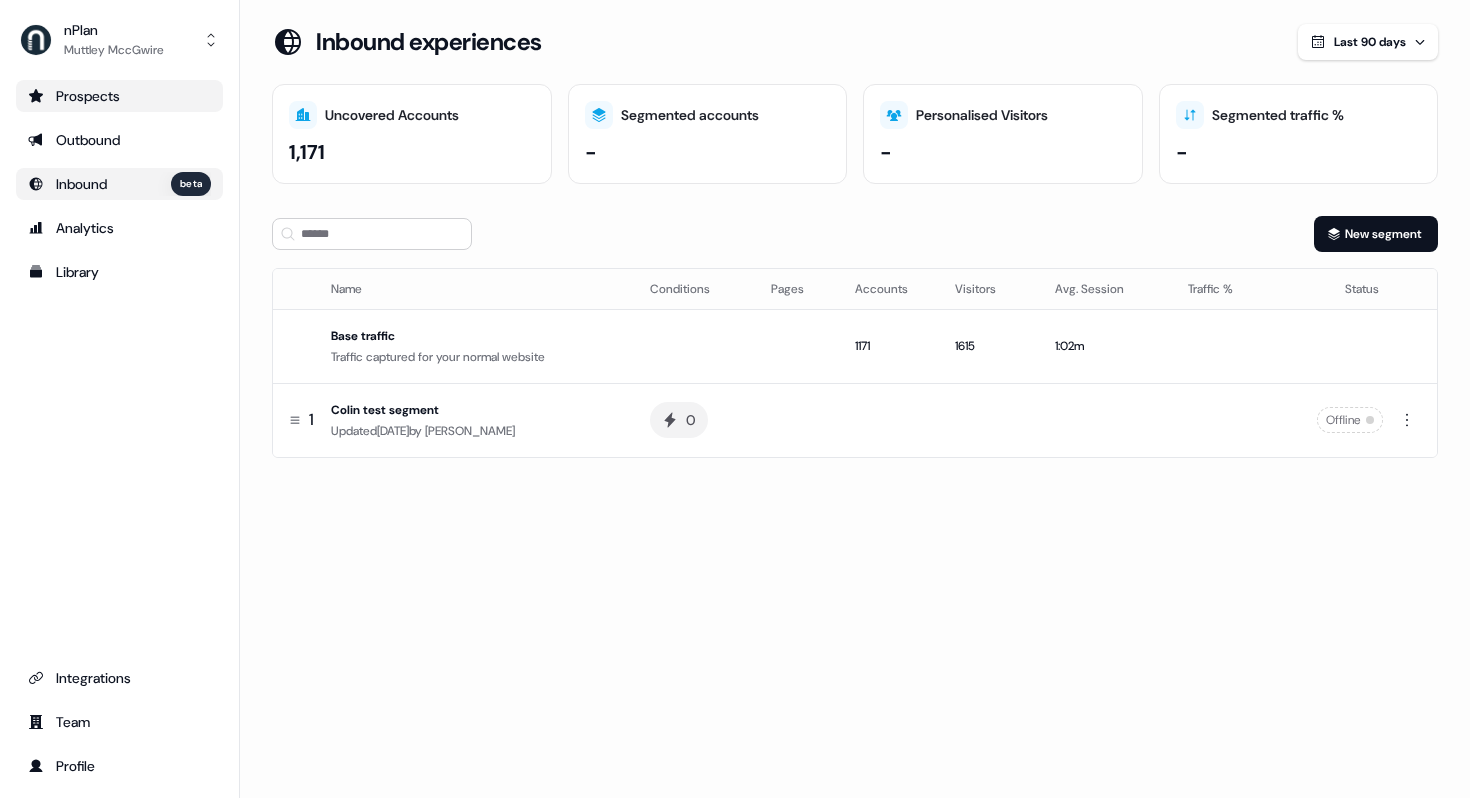 click on "Prospects" at bounding box center [119, 96] 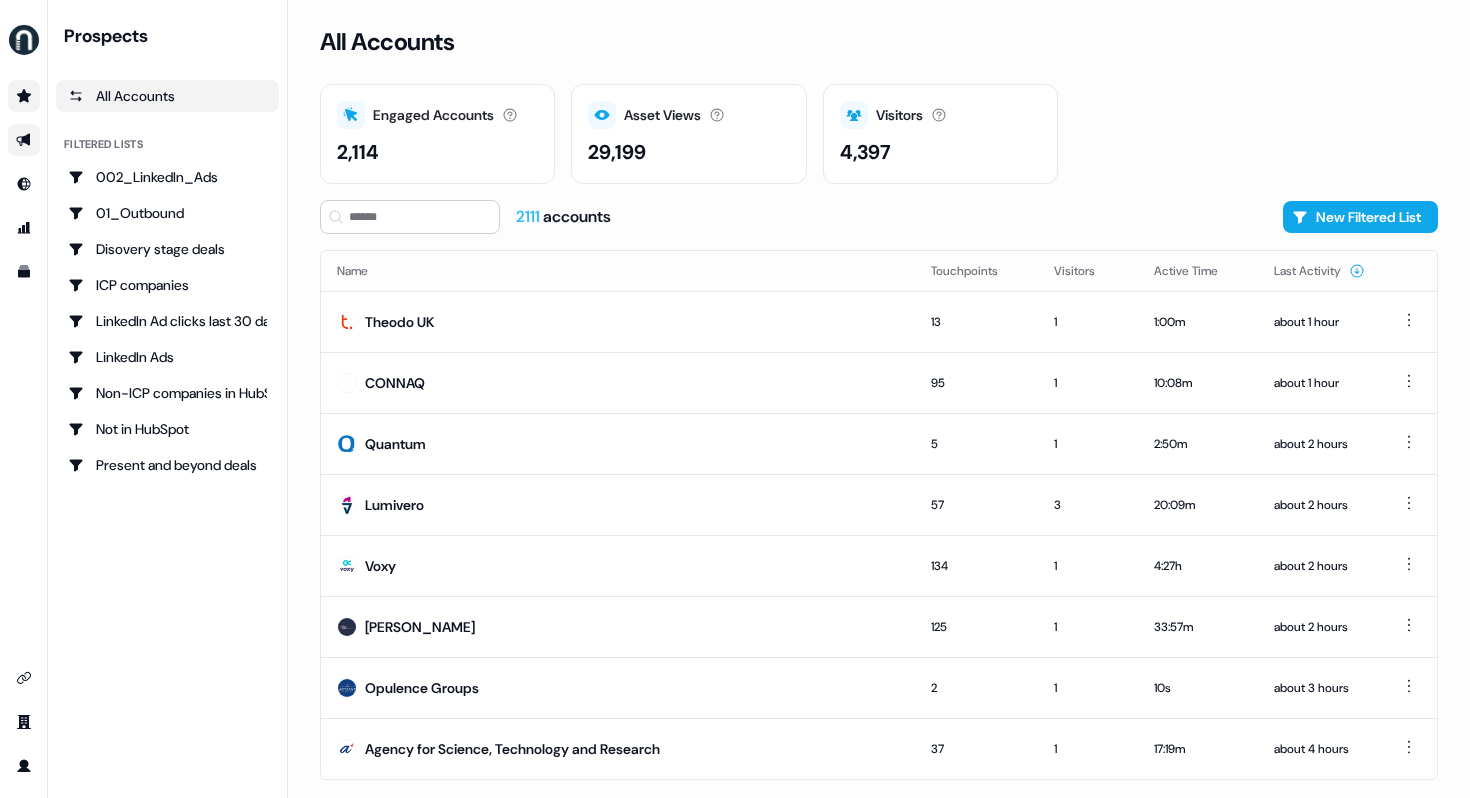 click 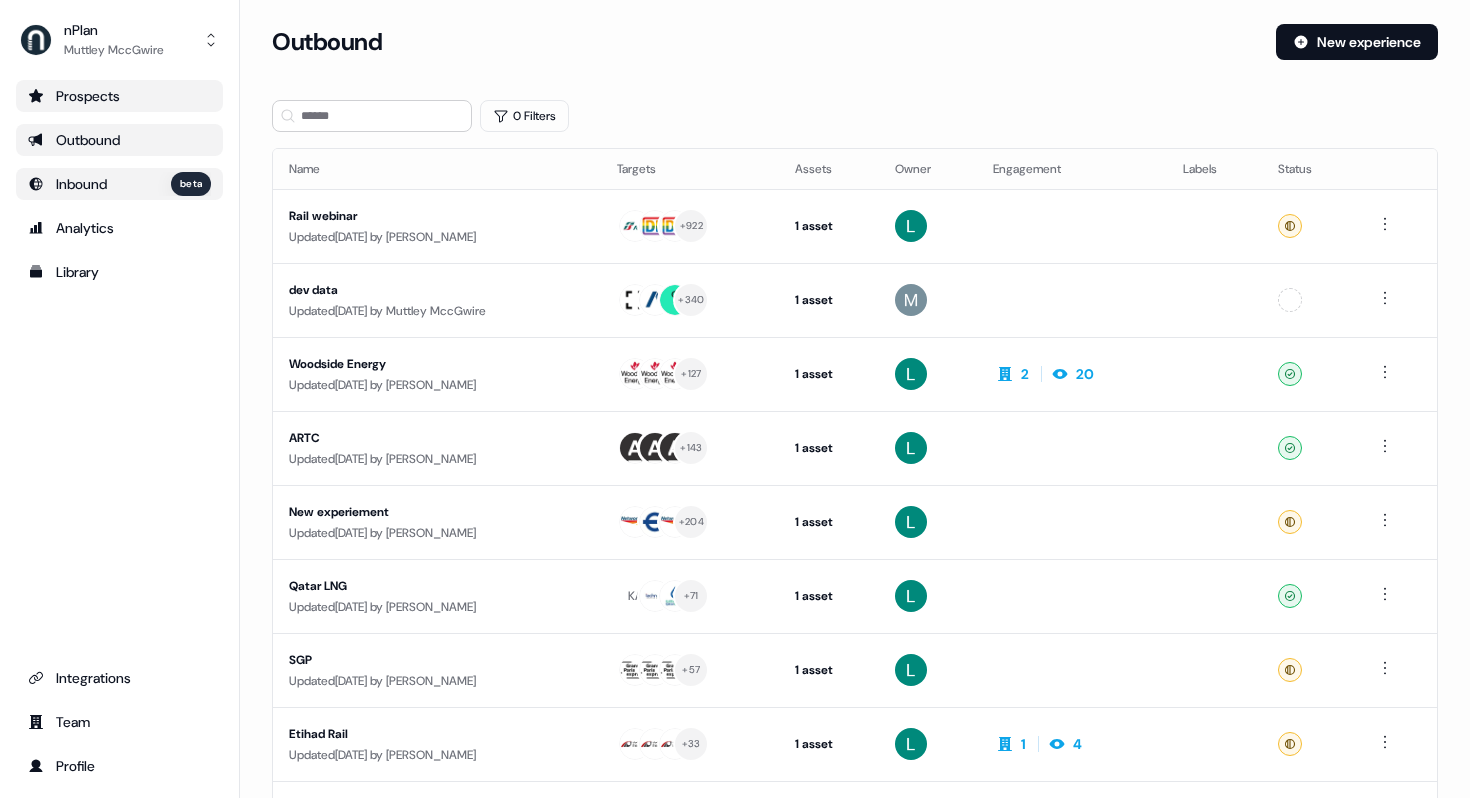click on "Inbound" at bounding box center [81, 184] 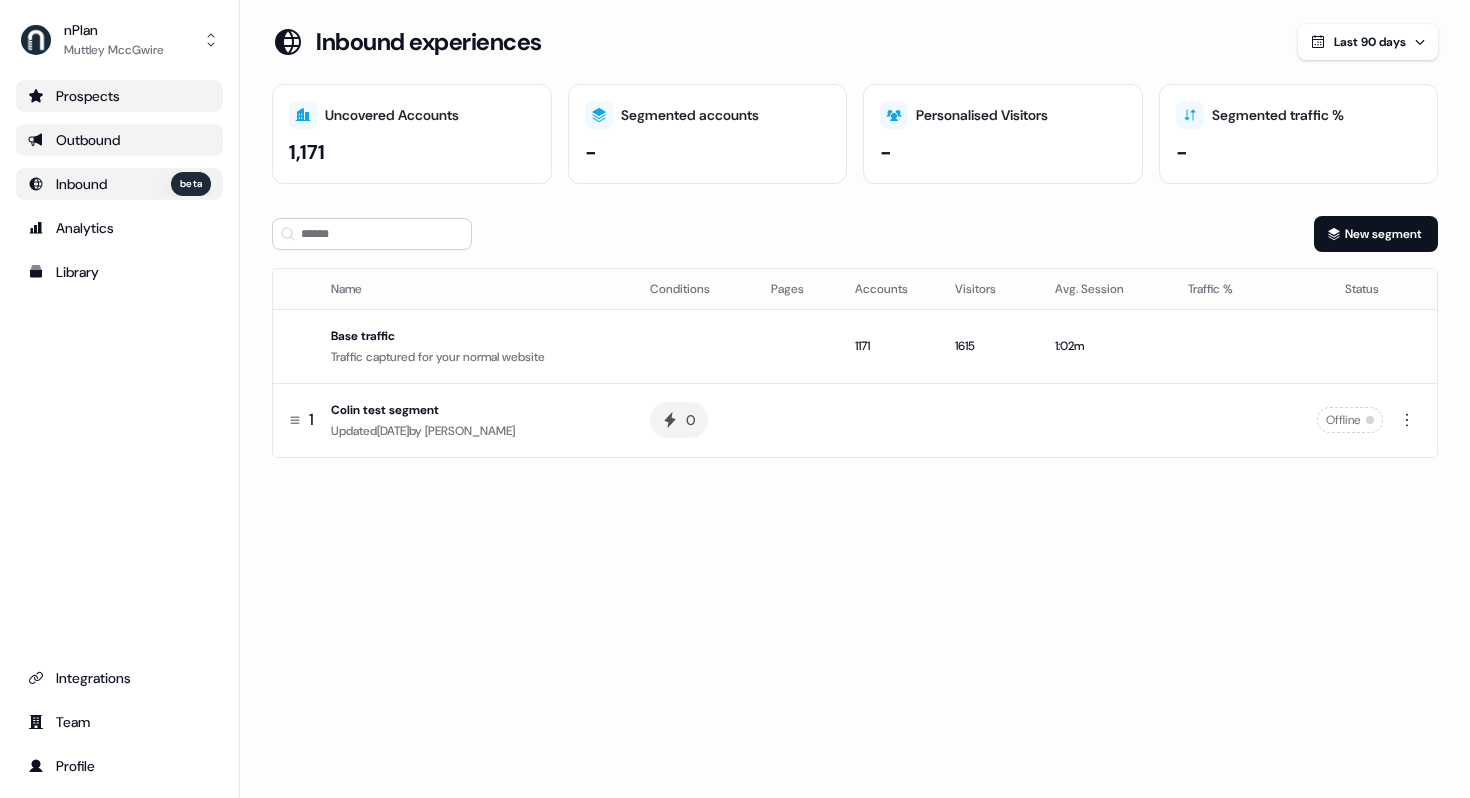 click on "Inbound" at bounding box center (81, 184) 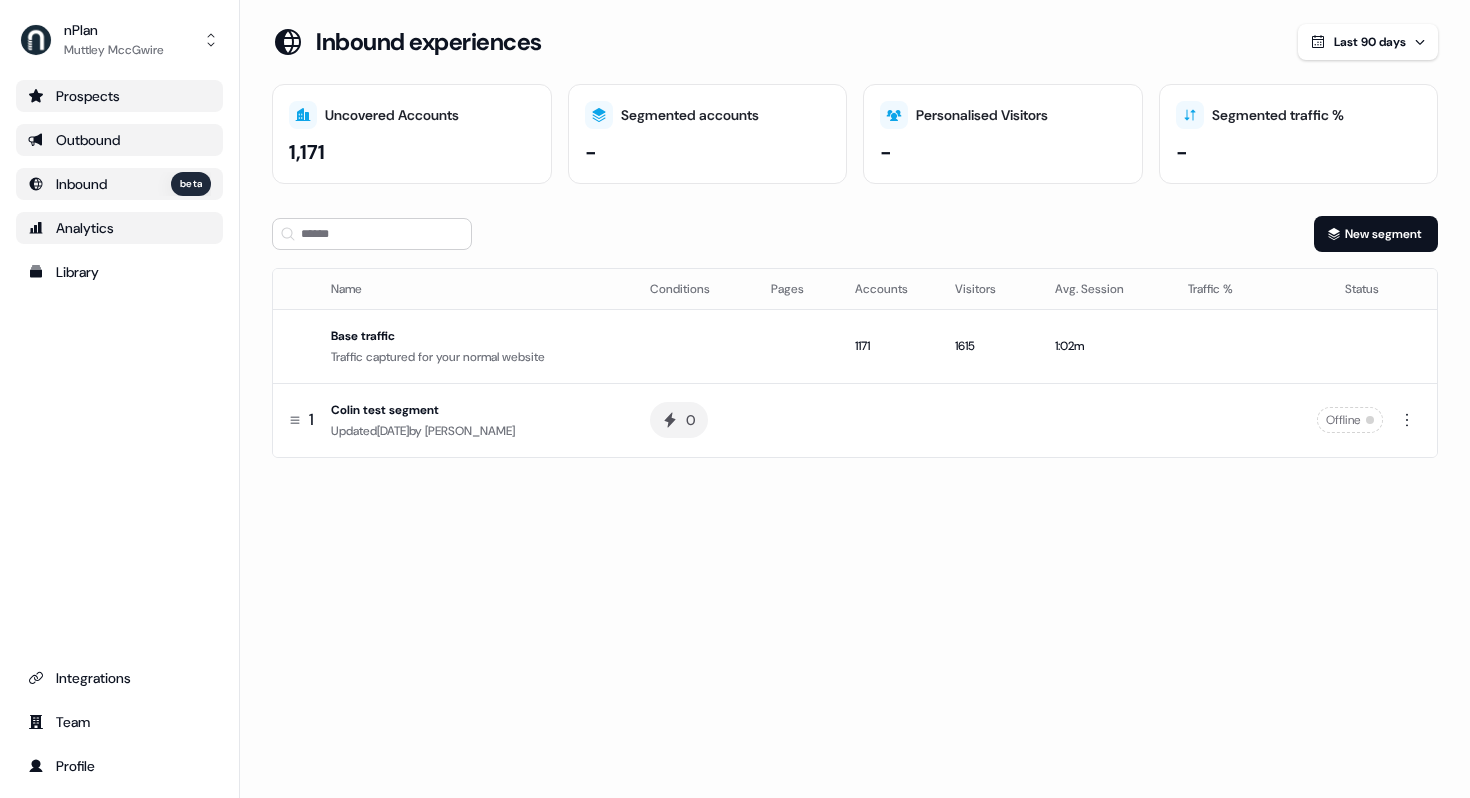click on "Analytics" at bounding box center (119, 228) 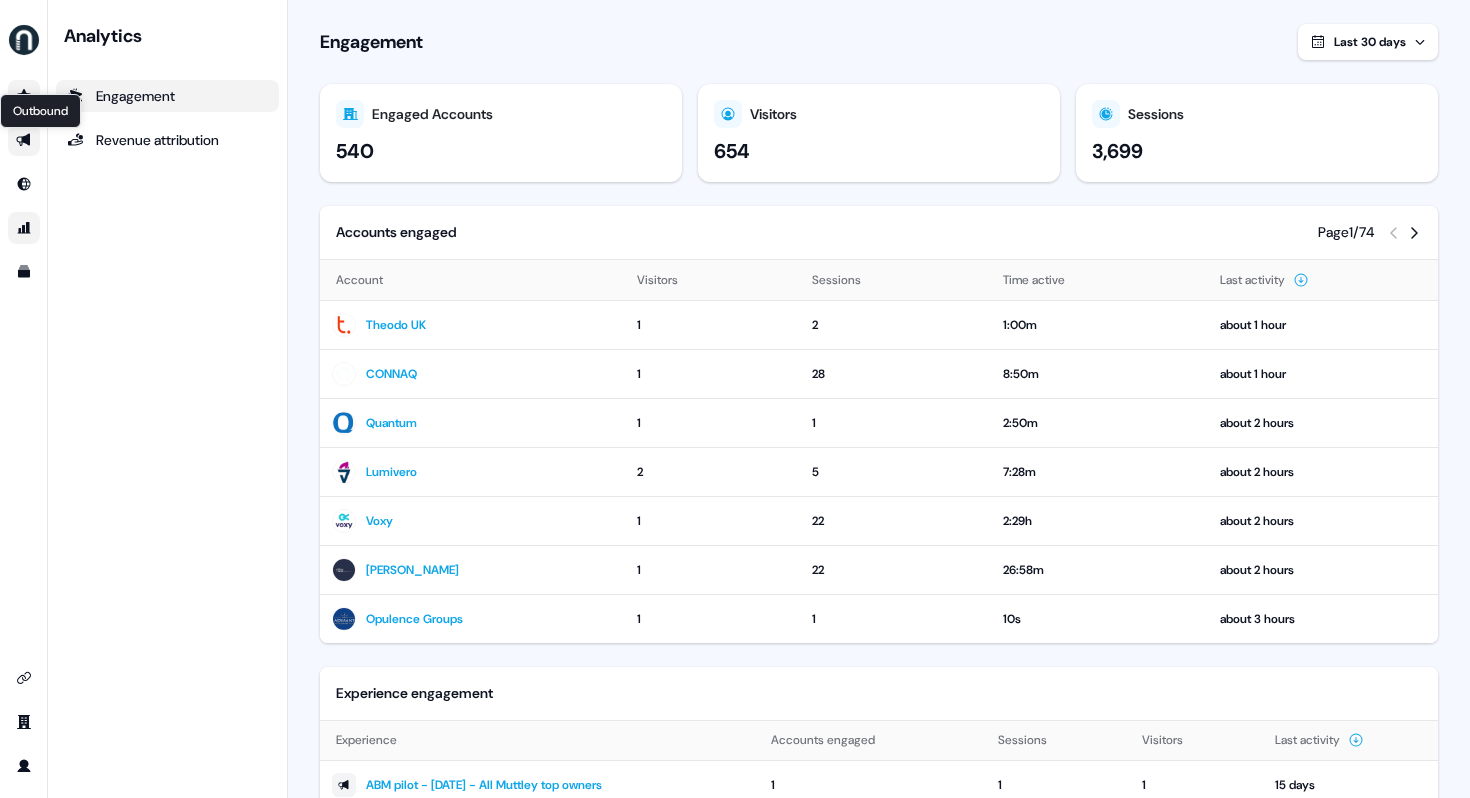 click 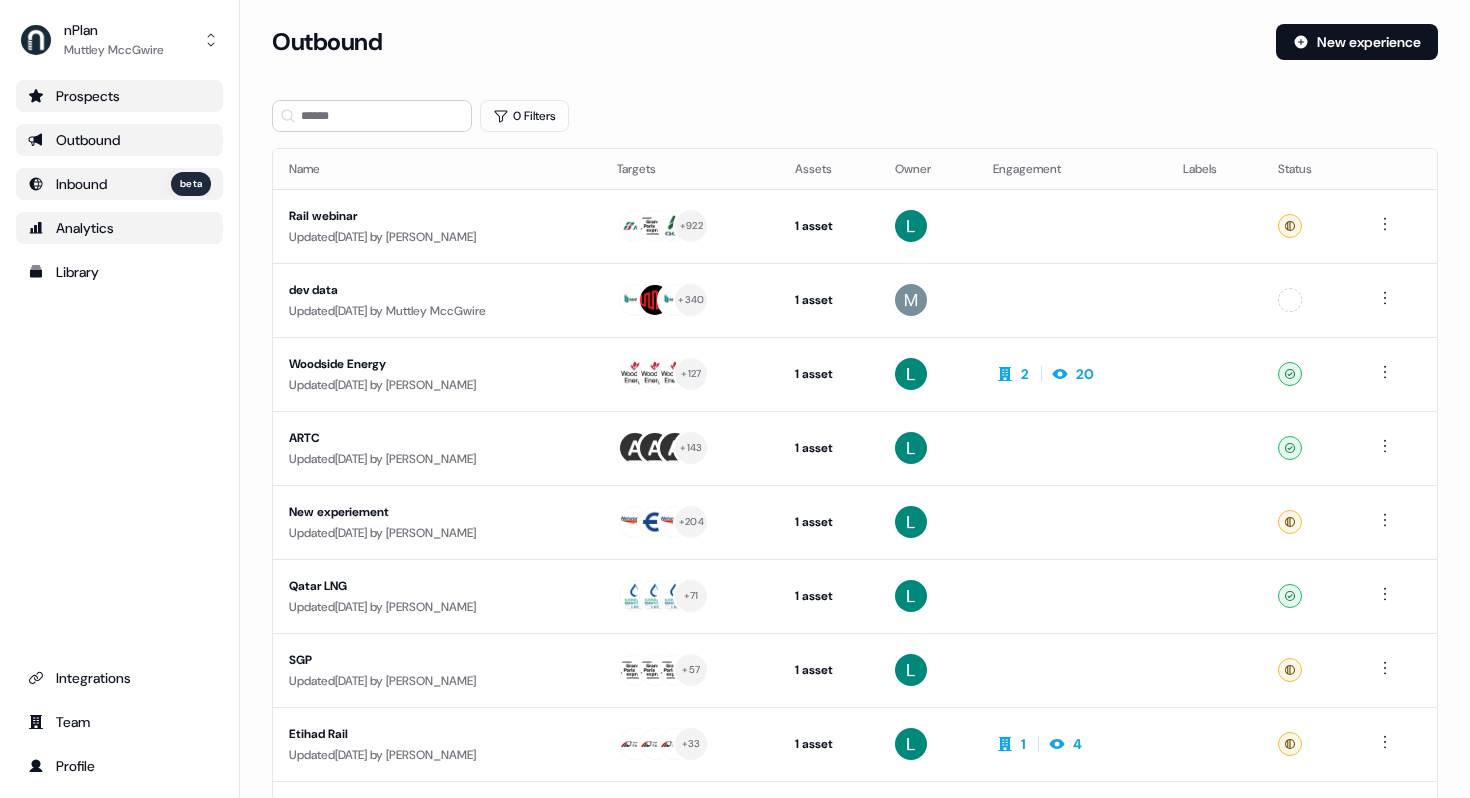 click on "Inbound" at bounding box center (81, 184) 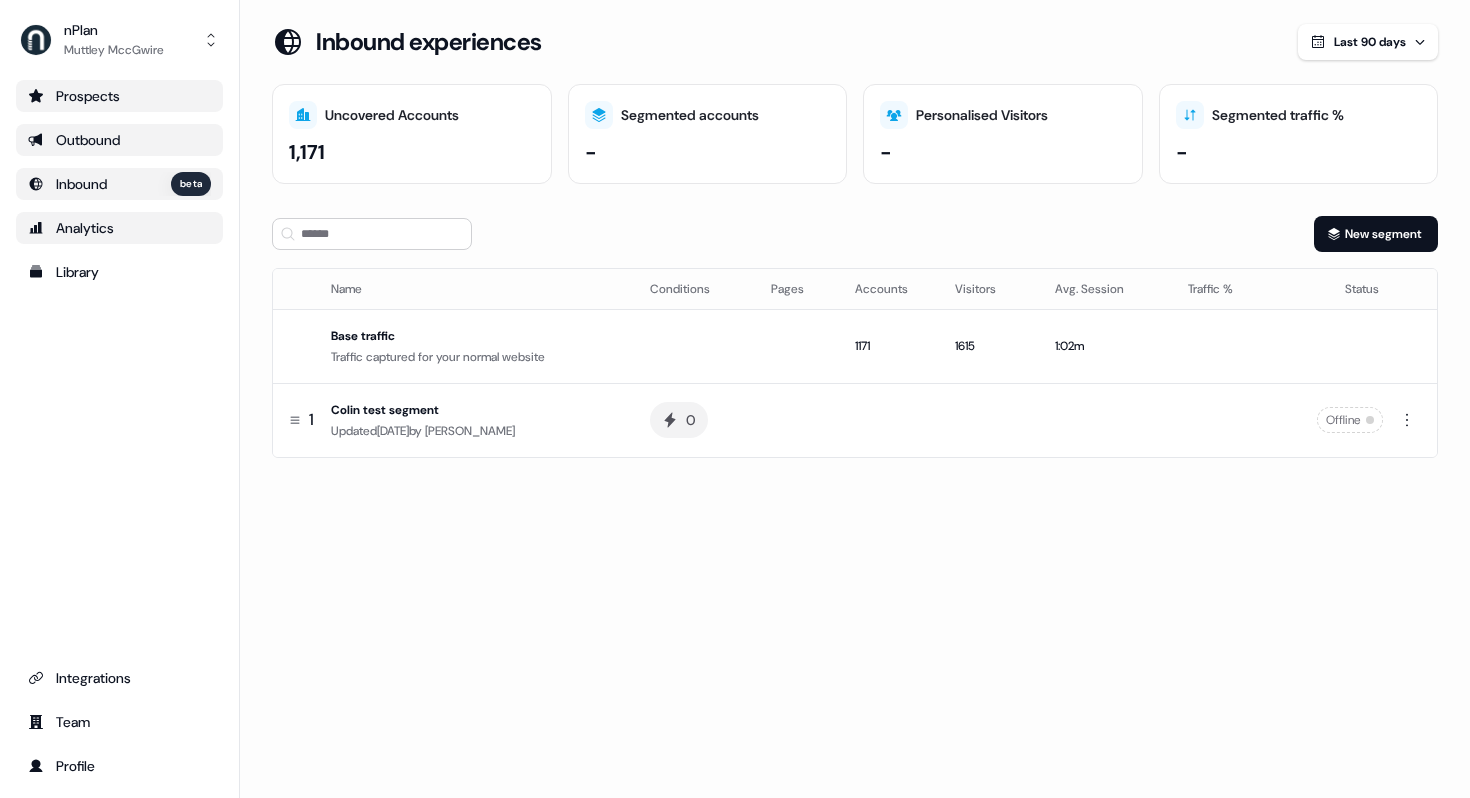 click on "Outbound" at bounding box center (119, 140) 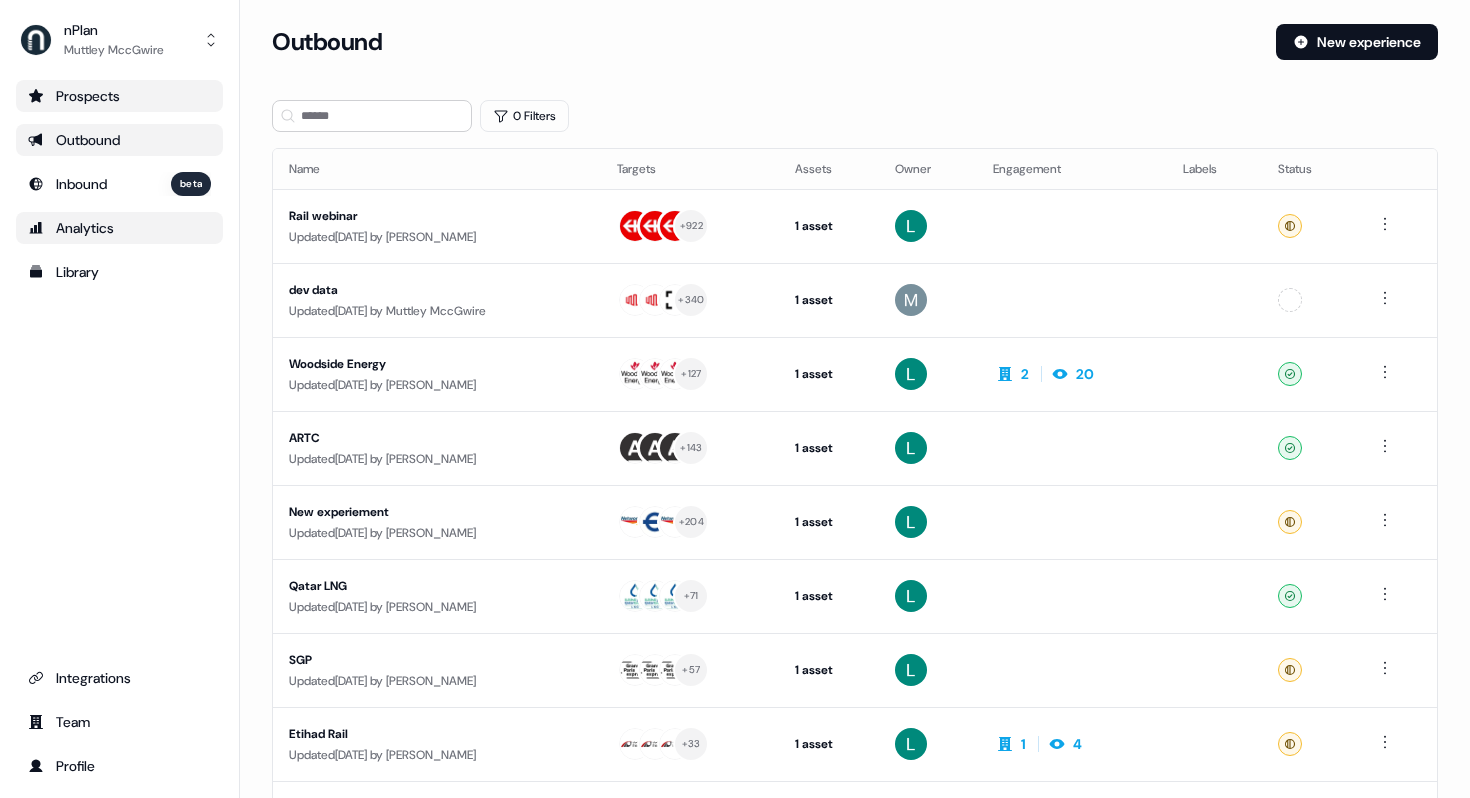 click on "Prospects" at bounding box center (119, 96) 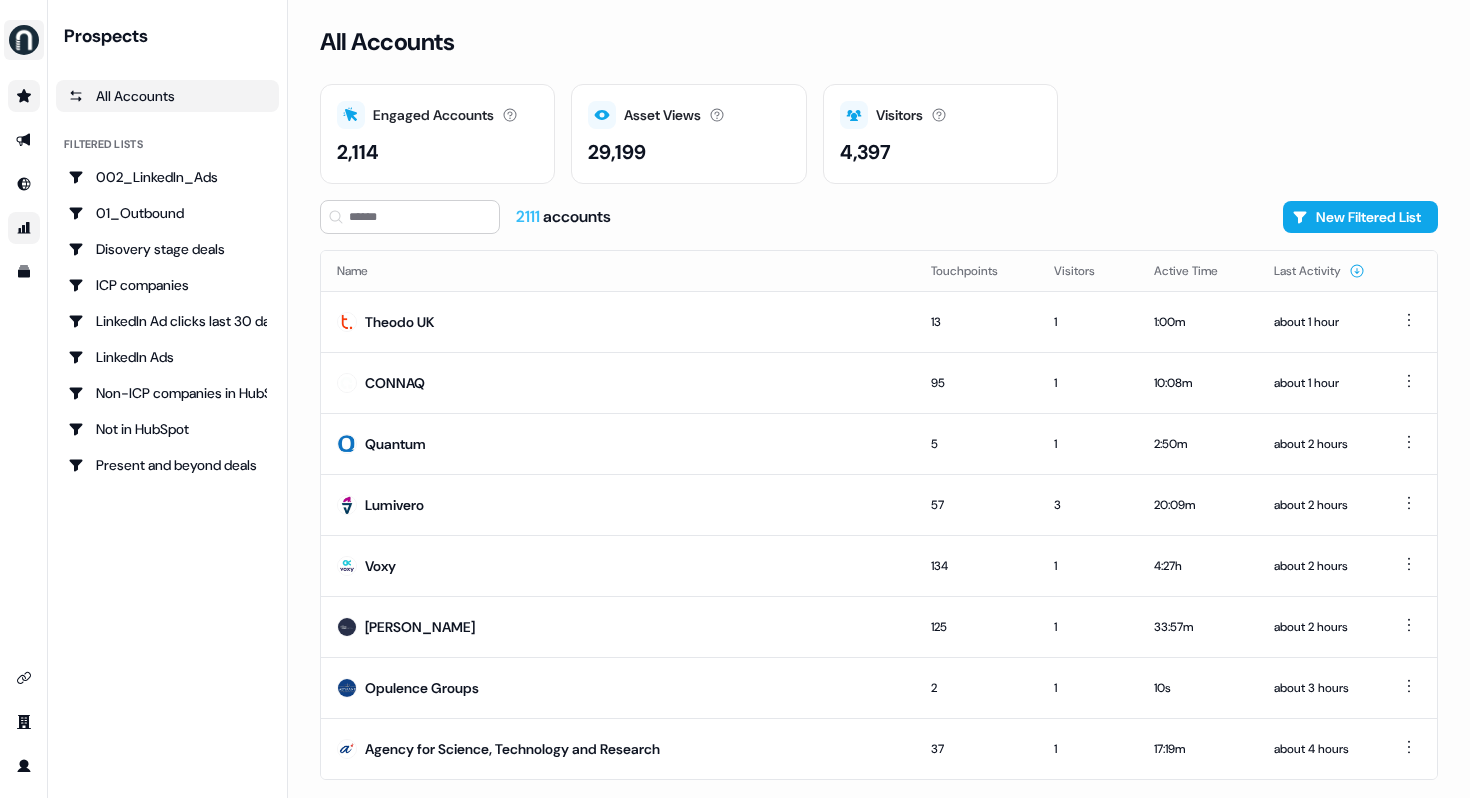 click at bounding box center (24, 40) 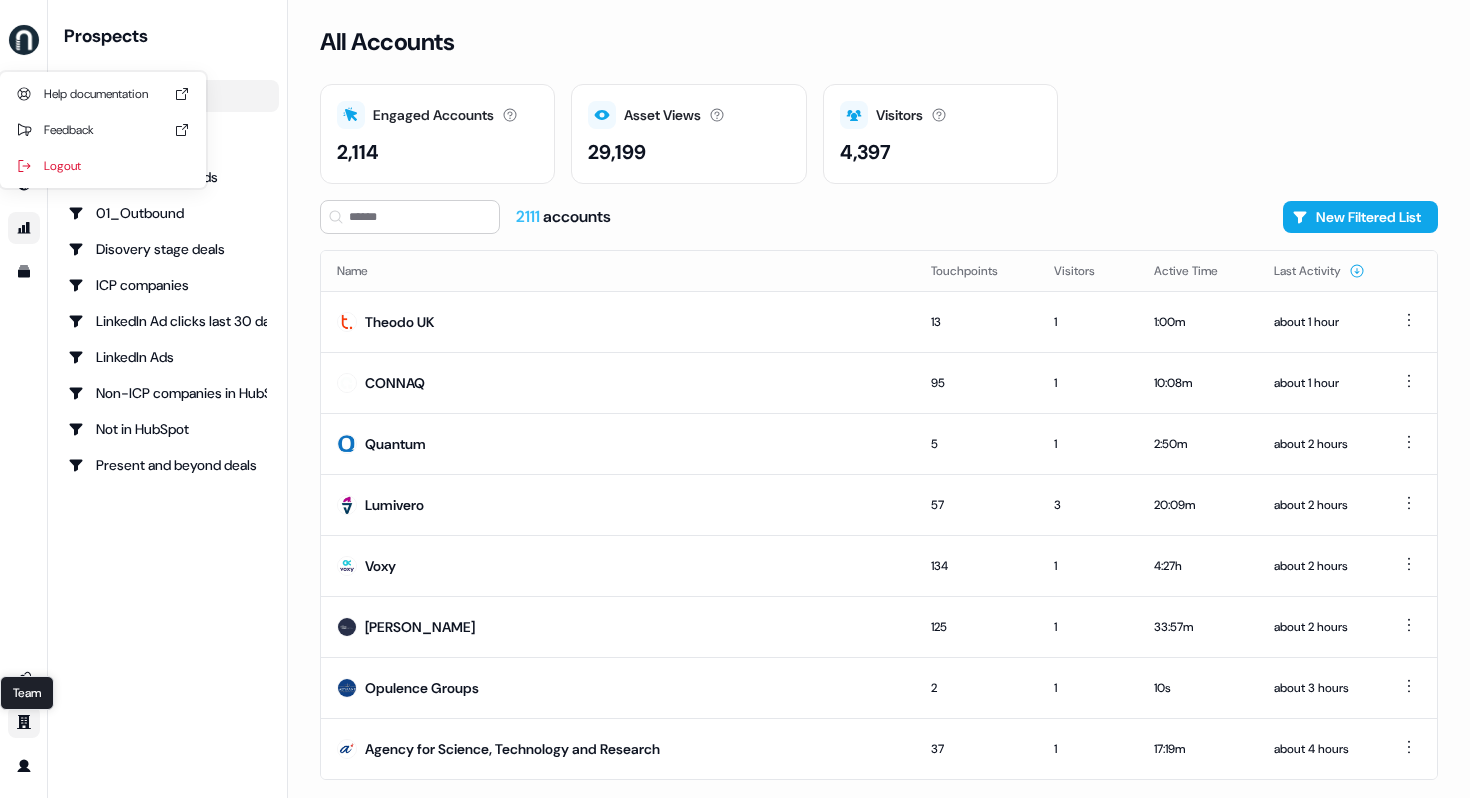 click 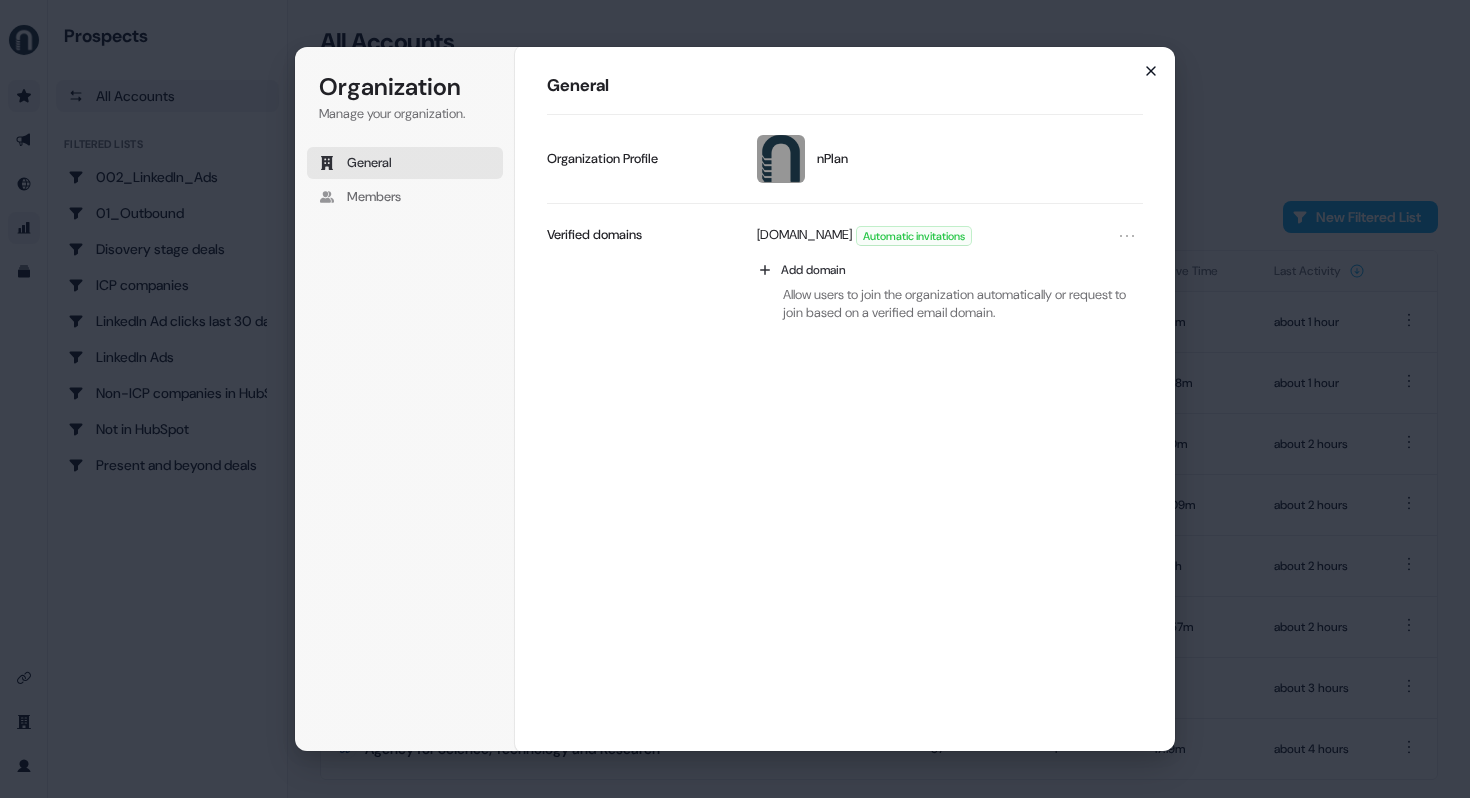 click 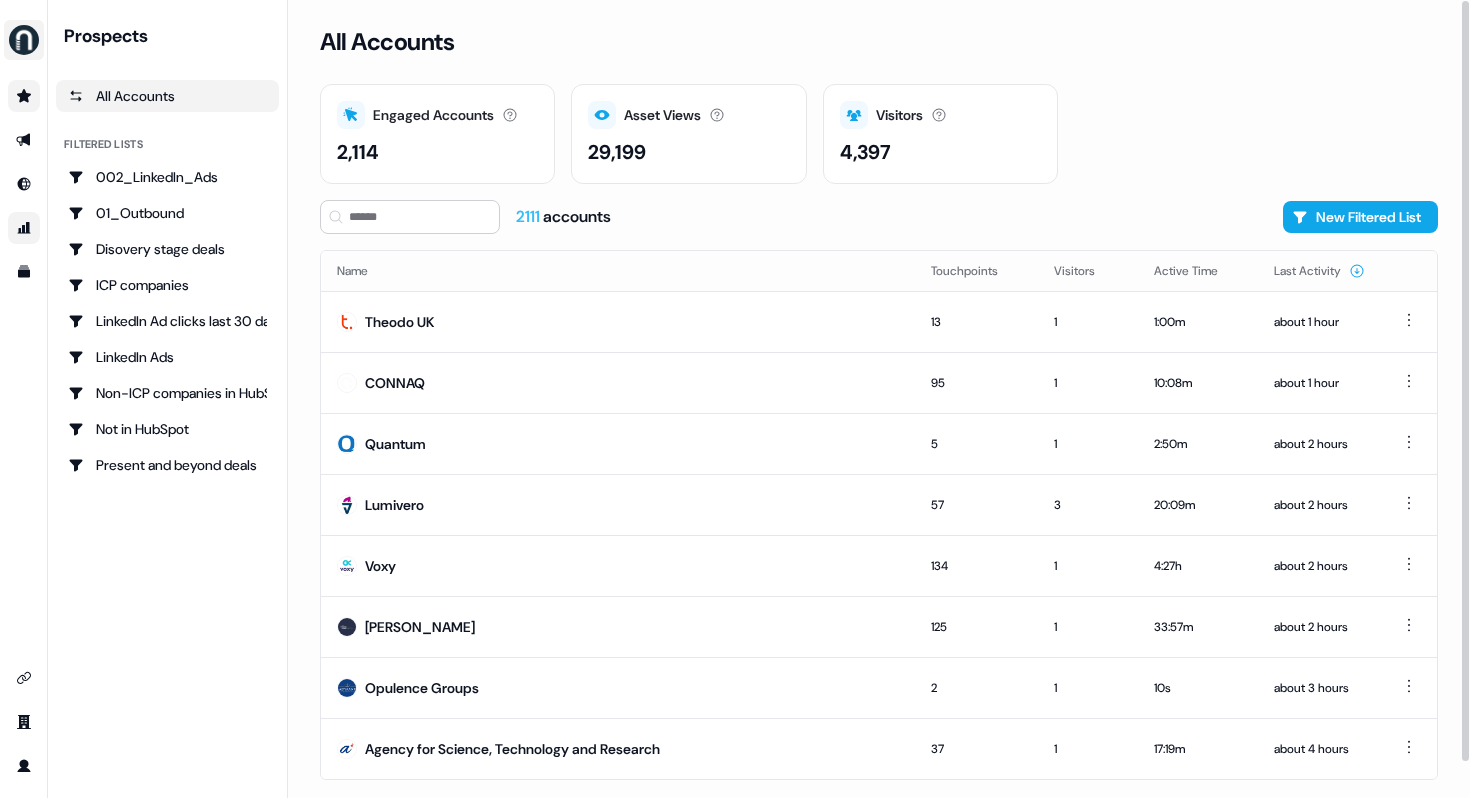 click at bounding box center [24, 40] 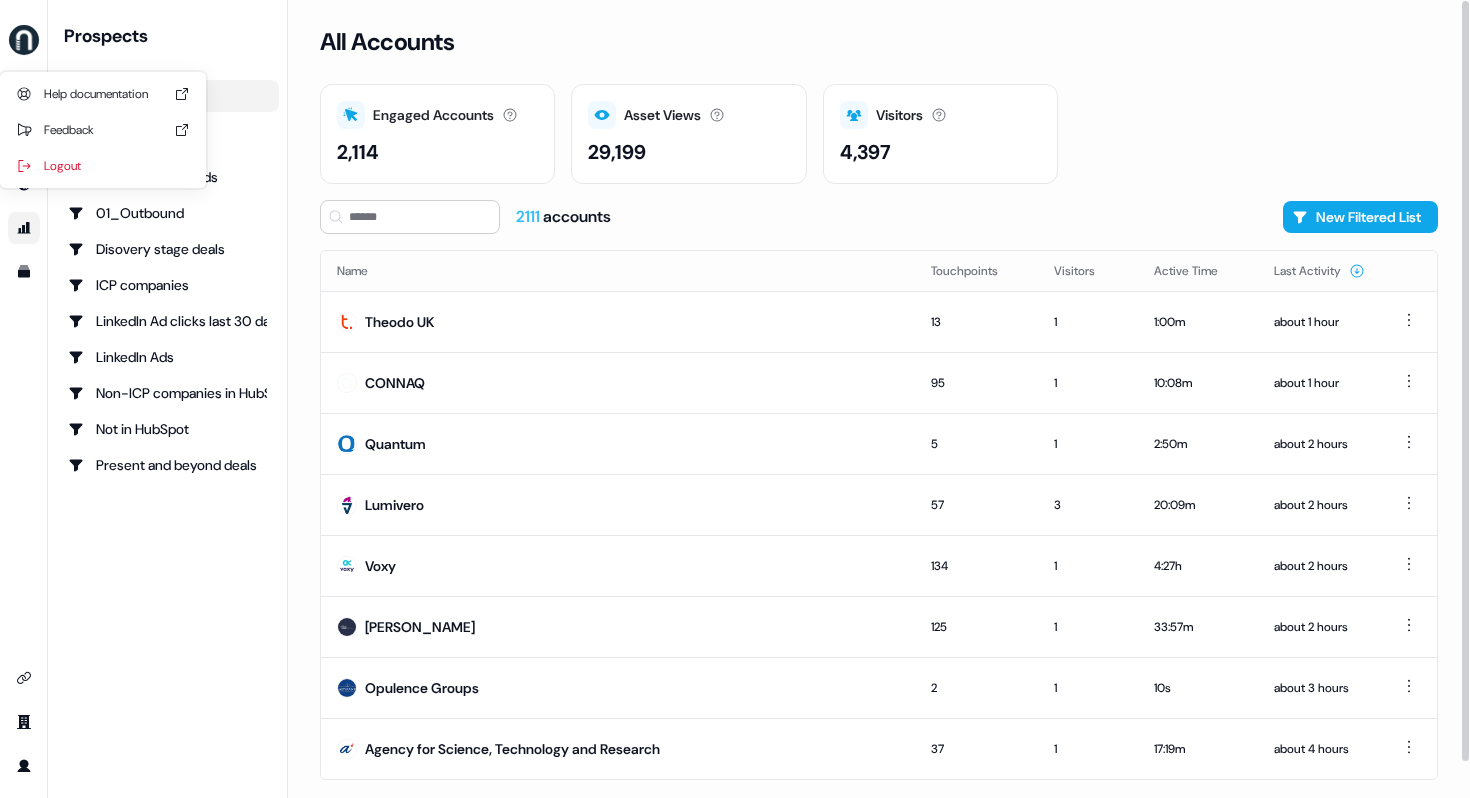 click on "Prospects All Accounts Filtered lists 002_LinkedIn_Ads 01_Outbound Disovery stage deals ICP companies LinkedIn Ad clicks last 30 days LinkedIn Ads Non-ICP companies in HubSpot Not in HubSpot Present and beyond deals" at bounding box center (168, 399) 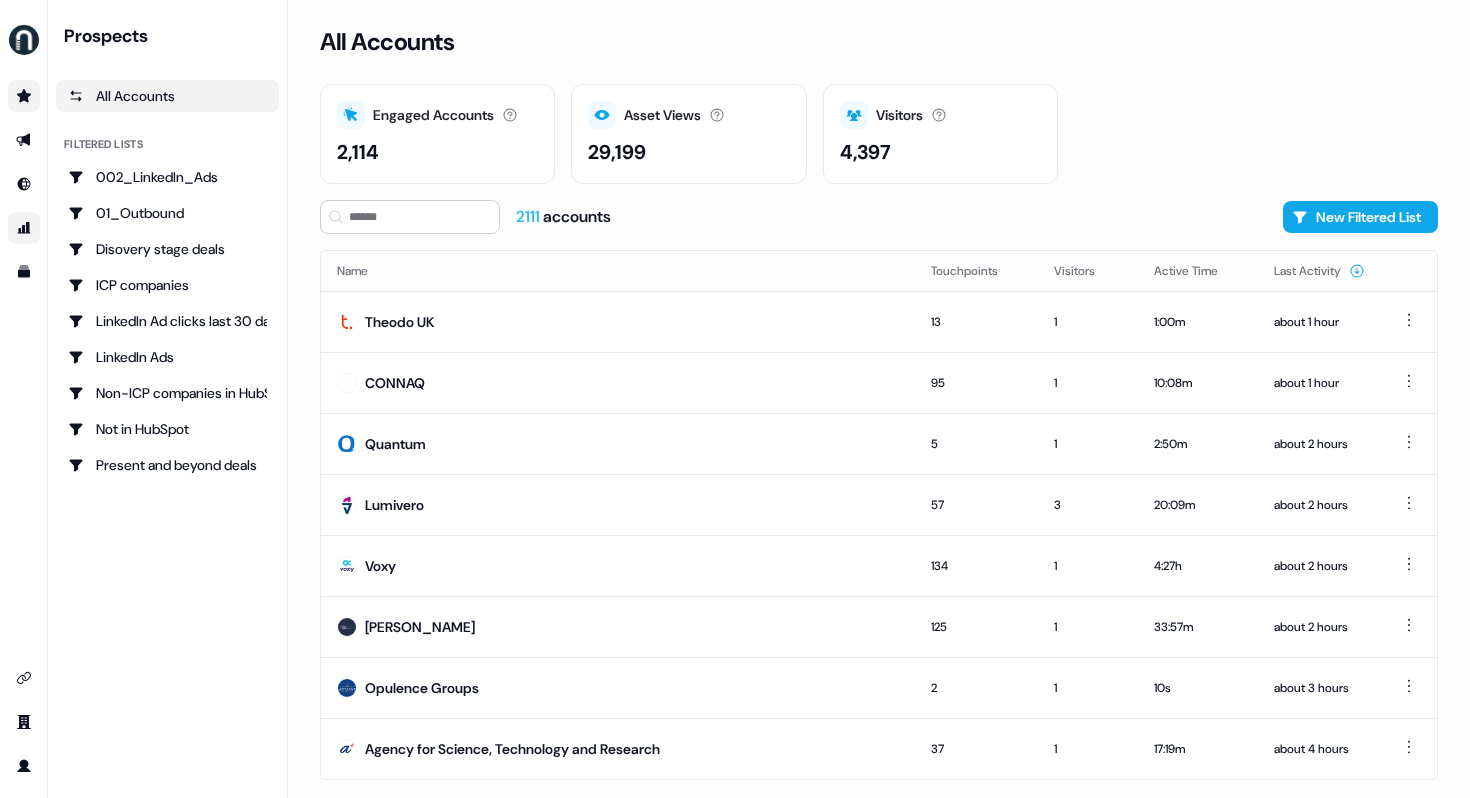 click 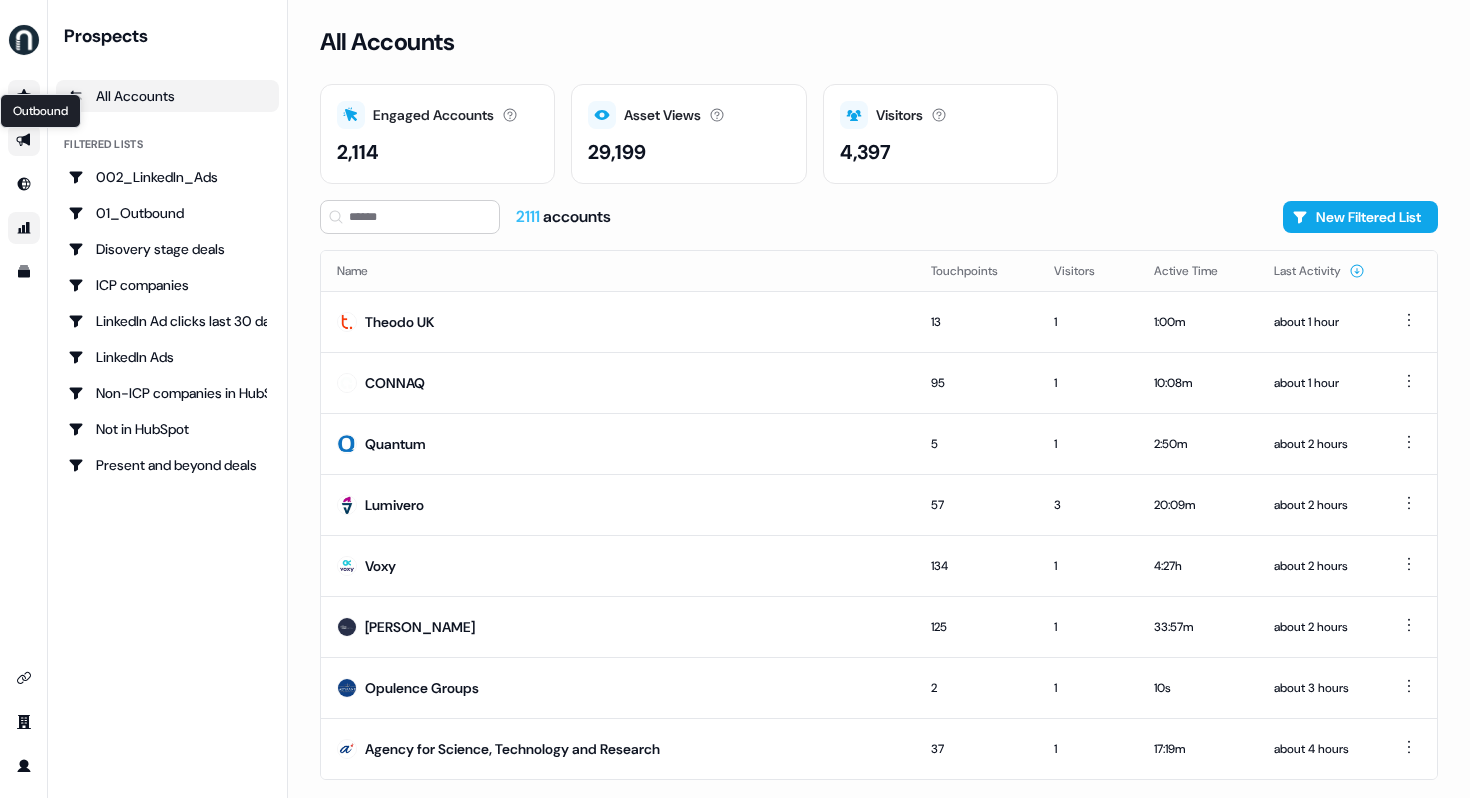click 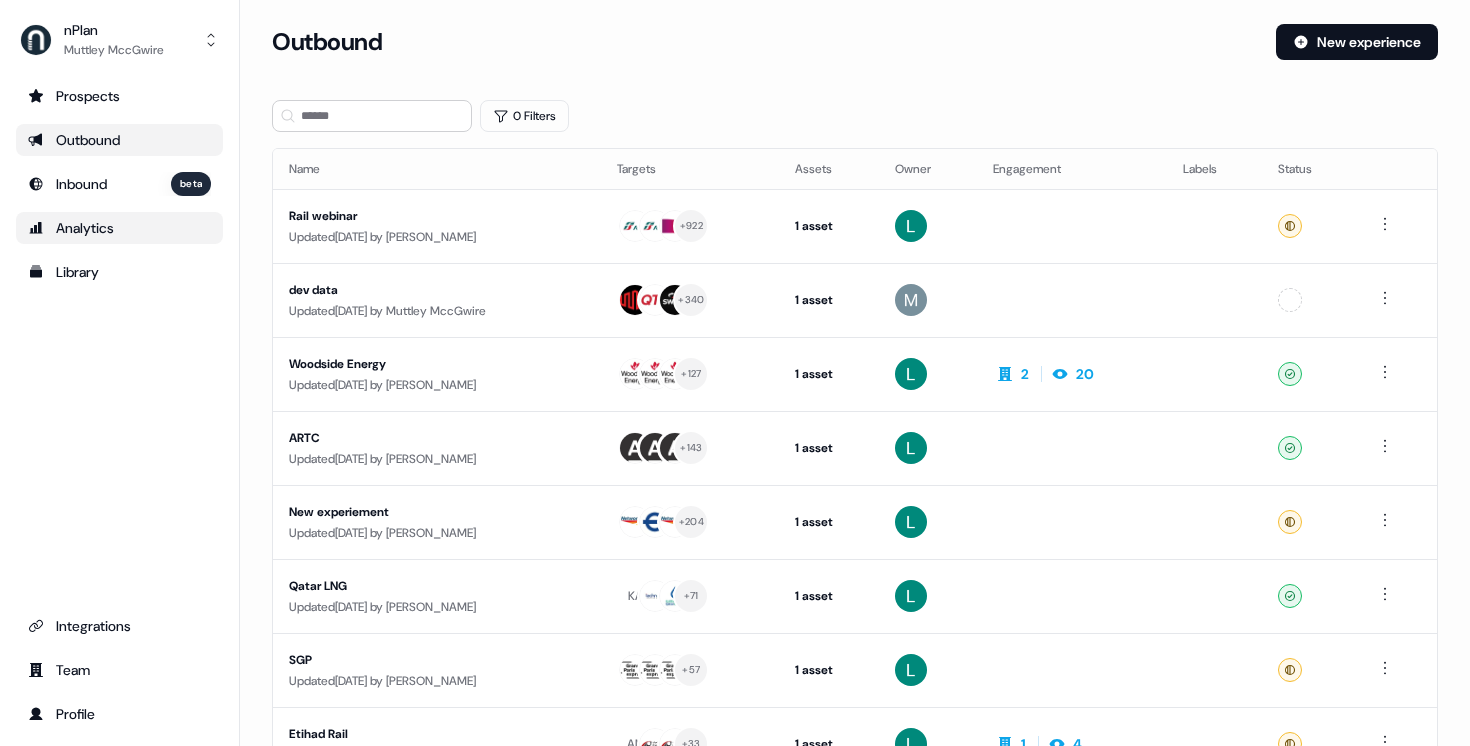 click on "Outbound" at bounding box center [119, 140] 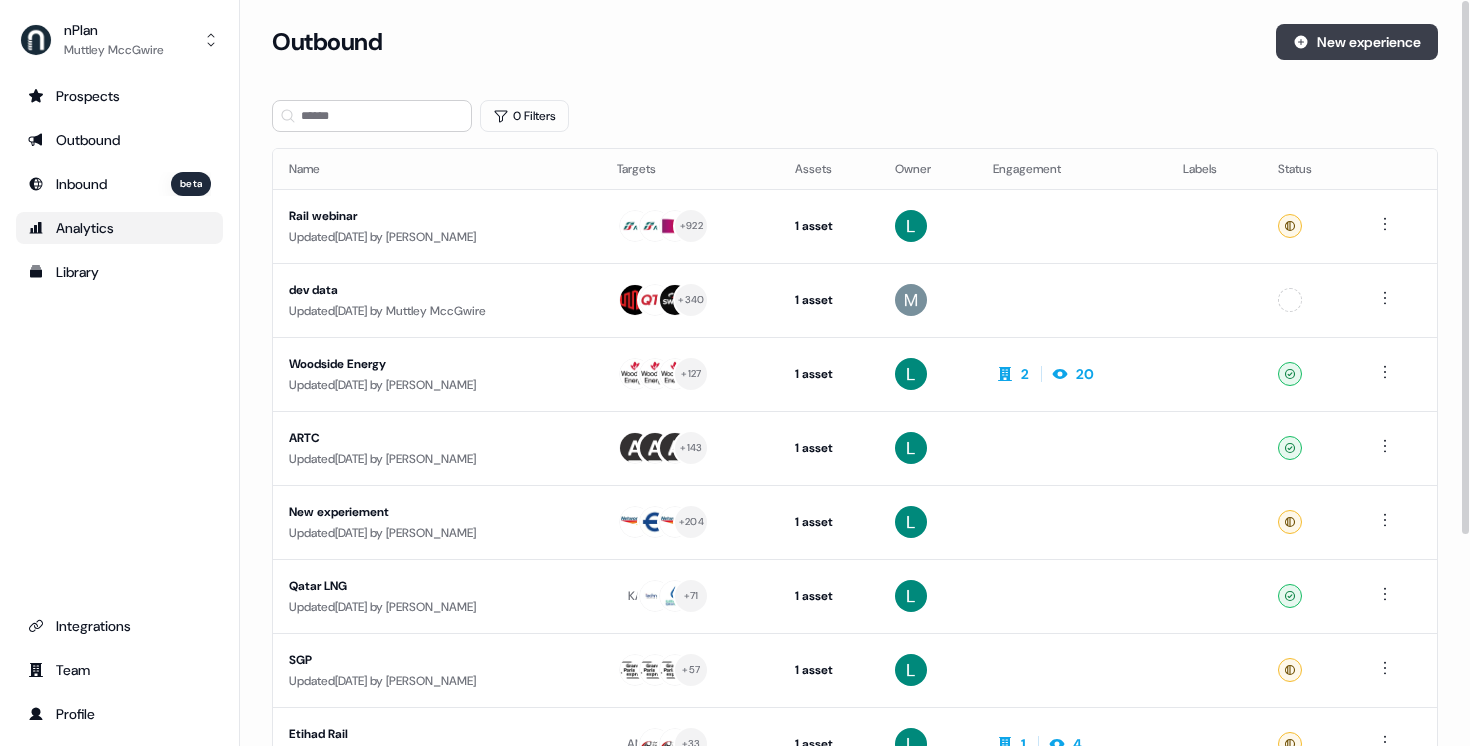 click on "New experience" at bounding box center [1357, 42] 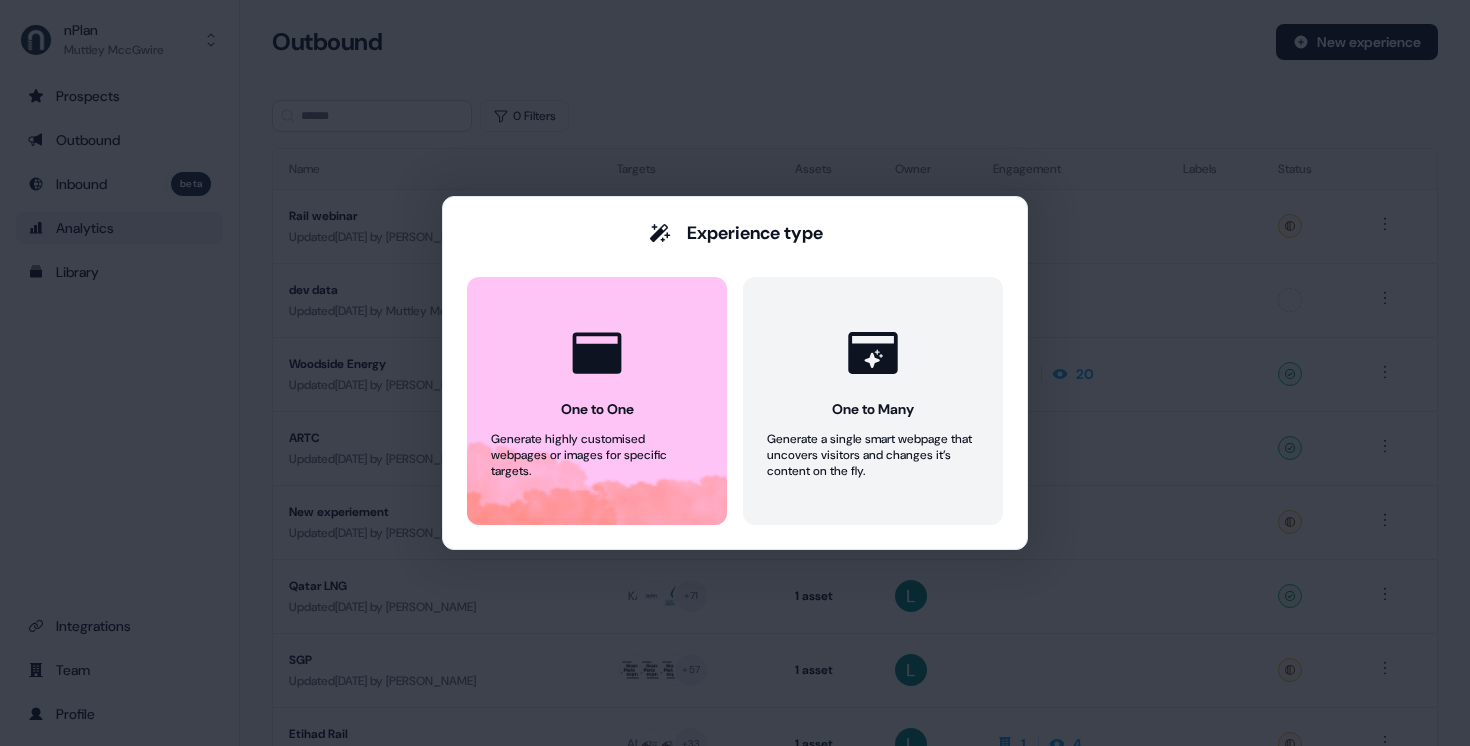 click on "Experience type One to One Generate highly customised webpages or images for specific targets. One to Many Generate a single smart webpage that uncovers visitors and changes it’s content on the fly." at bounding box center (735, 373) 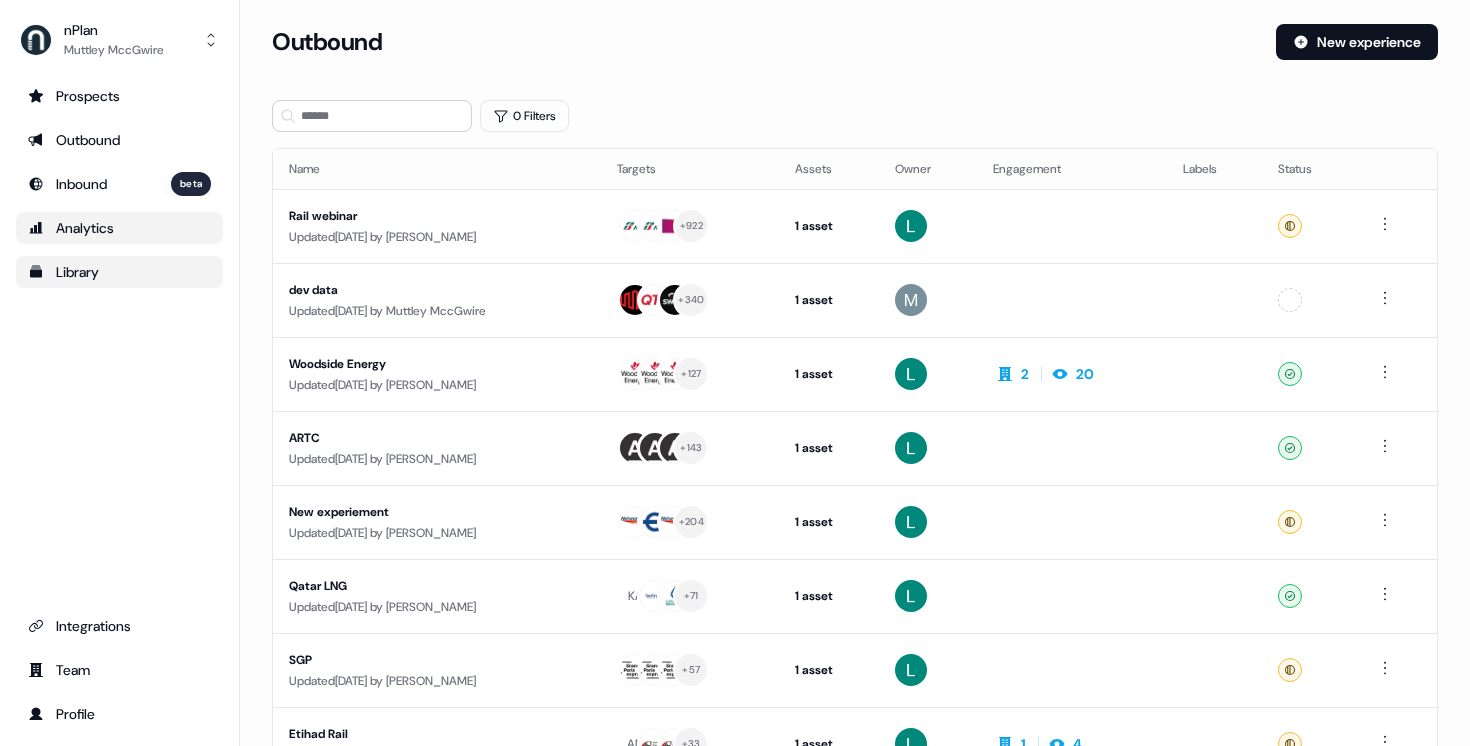 click on "Library" at bounding box center (119, 272) 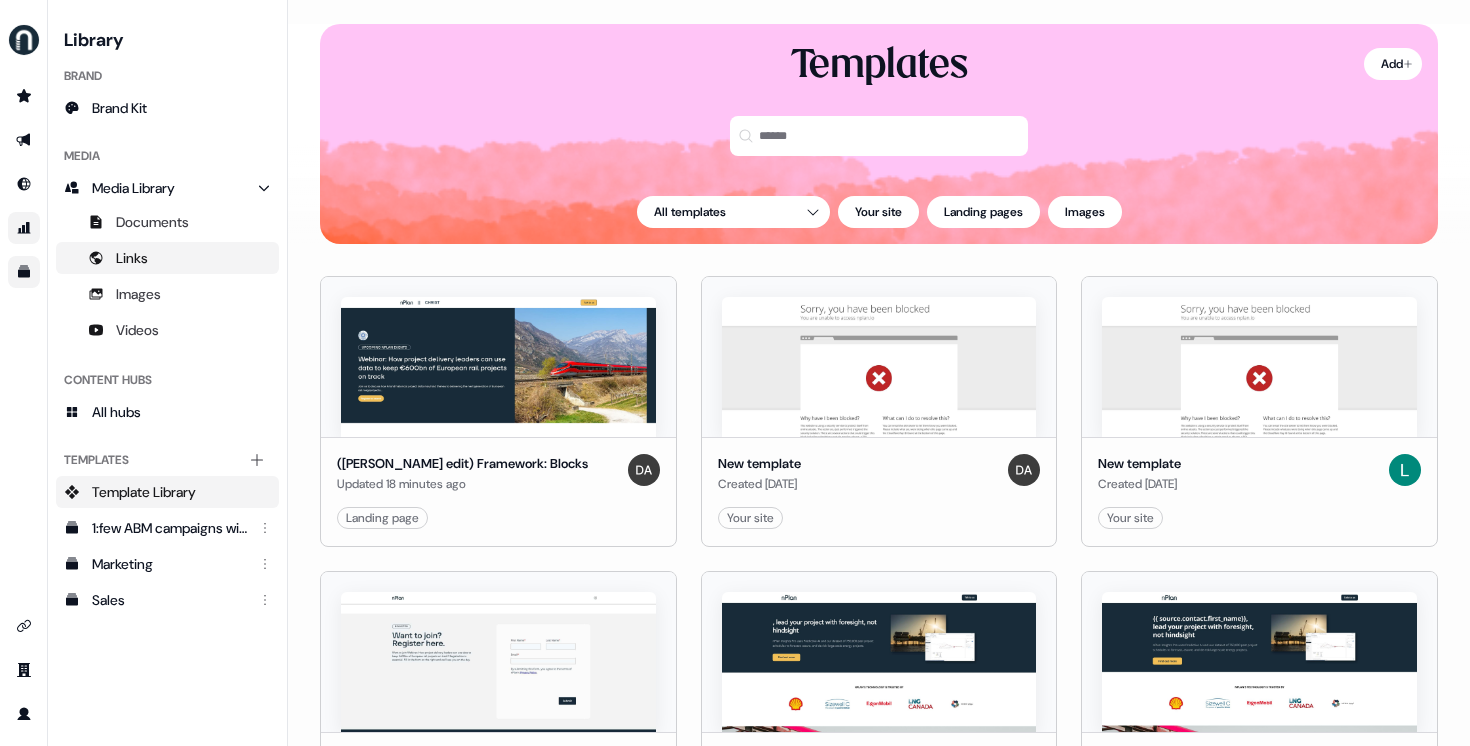 click on "Links" at bounding box center (167, 258) 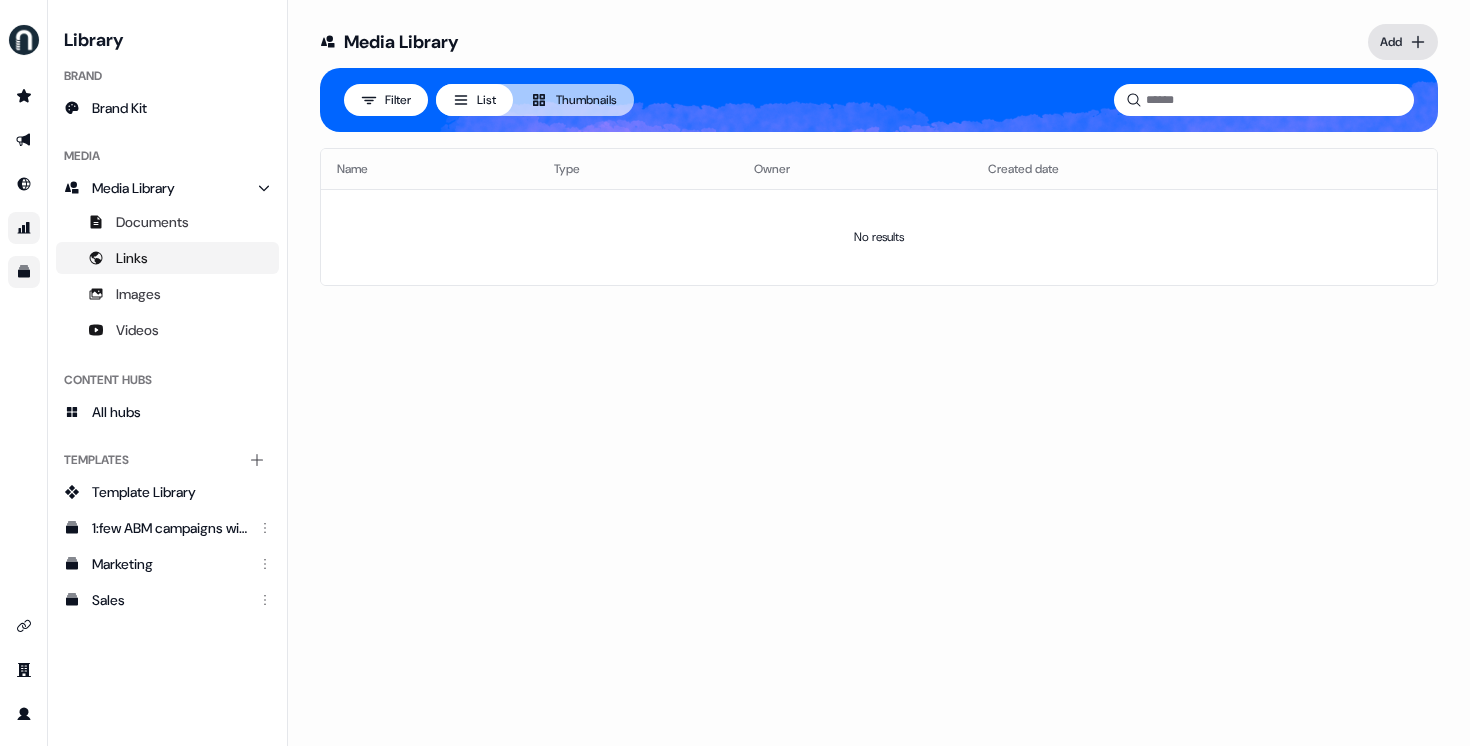 click on "For the best experience switch devices to a bigger screen. Go to [DOMAIN_NAME]   Library Brand Brand Kit Media Media Library Documents Links Images Videos Content Hubs All hubs Templates   Add collection Template Library 1:few ABM campaigns with LinkedIn ads - [DATE] Marketing Sales Uploaded Media Library Add Filter List Thumbnails Name Type Owner Created date No results Load more..." at bounding box center [735, 373] 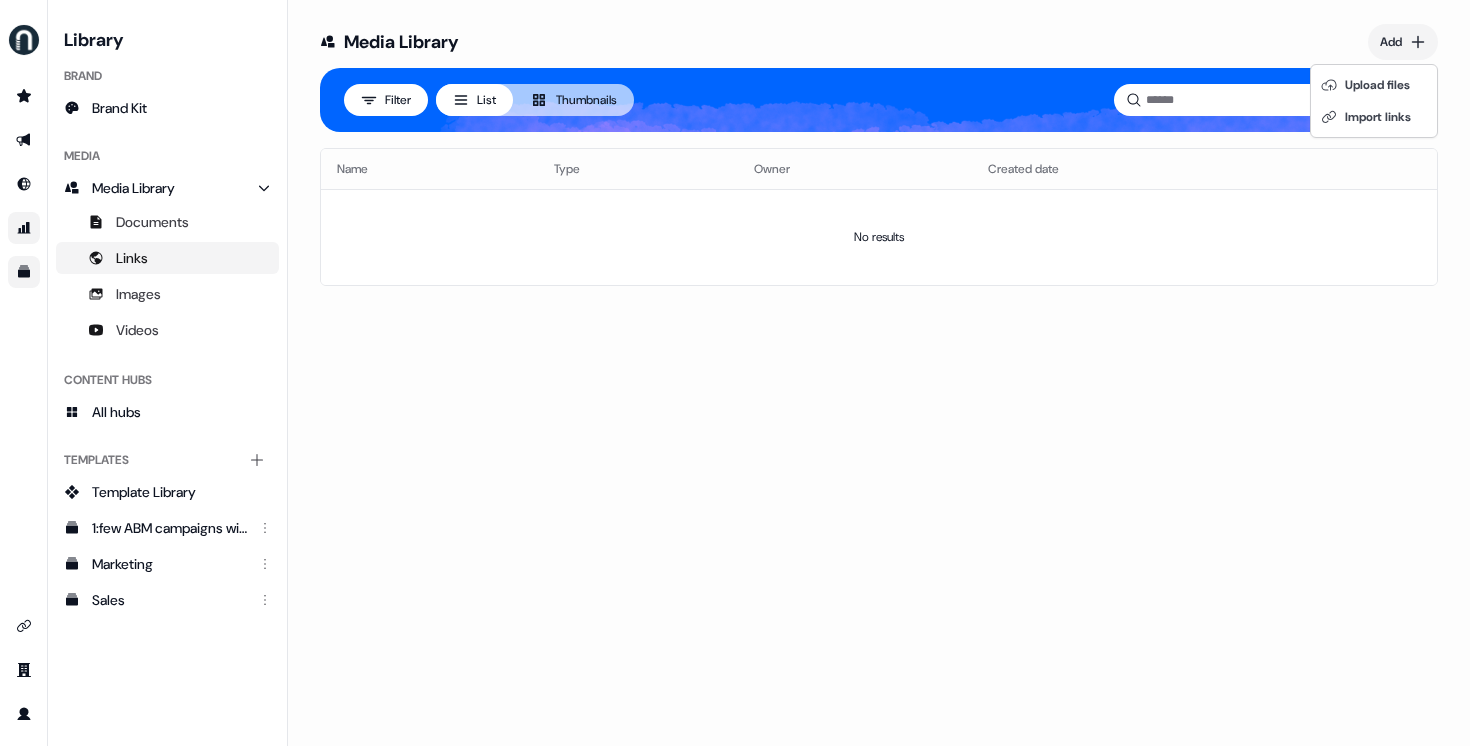 click on "For the best experience switch devices to a bigger screen. Go to [DOMAIN_NAME]   Library Brand Brand Kit Media Media Library Documents Links Images Videos Content Hubs All hubs Templates   Add collection Template Library 1:few ABM campaigns with LinkedIn ads - [DATE] Marketing Sales Uploaded Media Library Add Filter List Thumbnails Name Type Owner Created date No results Load more...  Upload files  Import links" at bounding box center [735, 373] 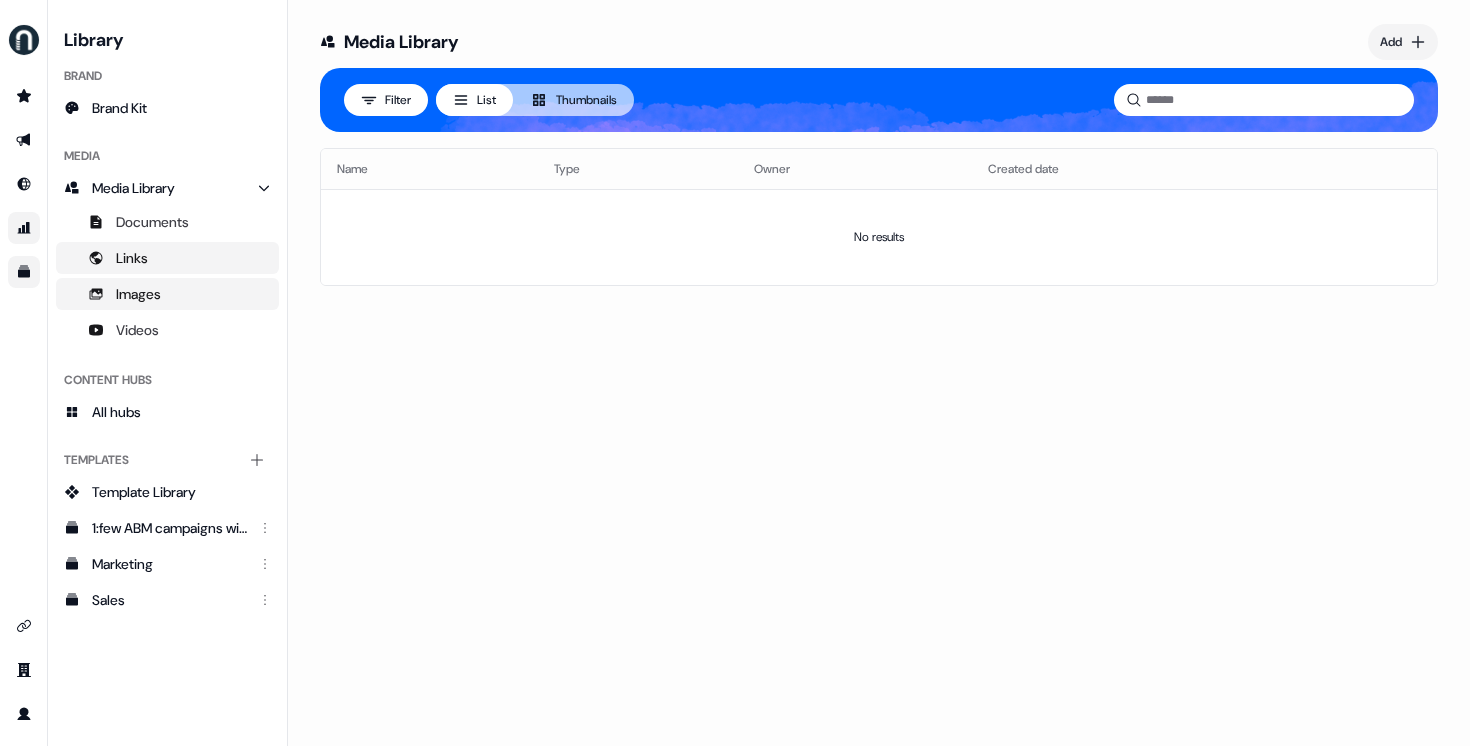 click on "Images" at bounding box center (138, 294) 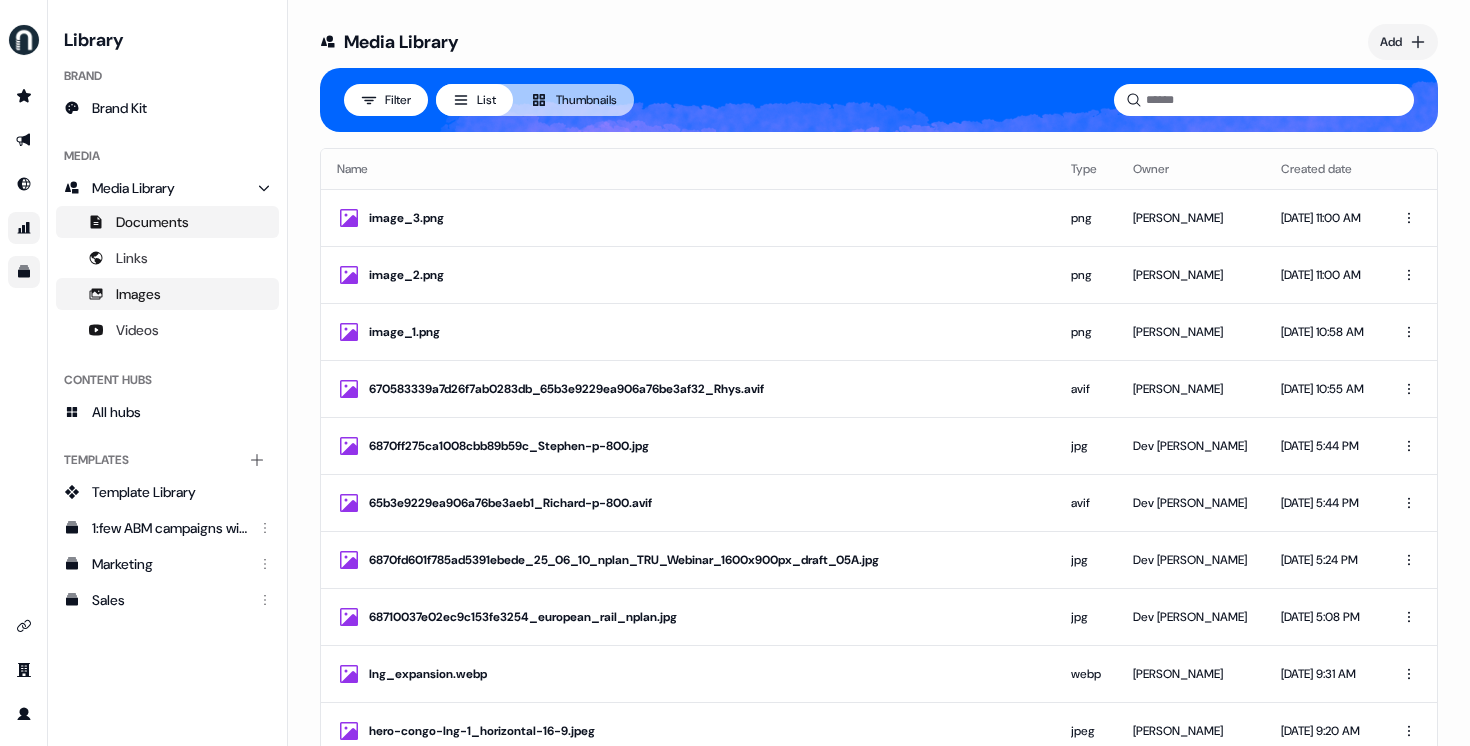 click on "Documents" at bounding box center [167, 222] 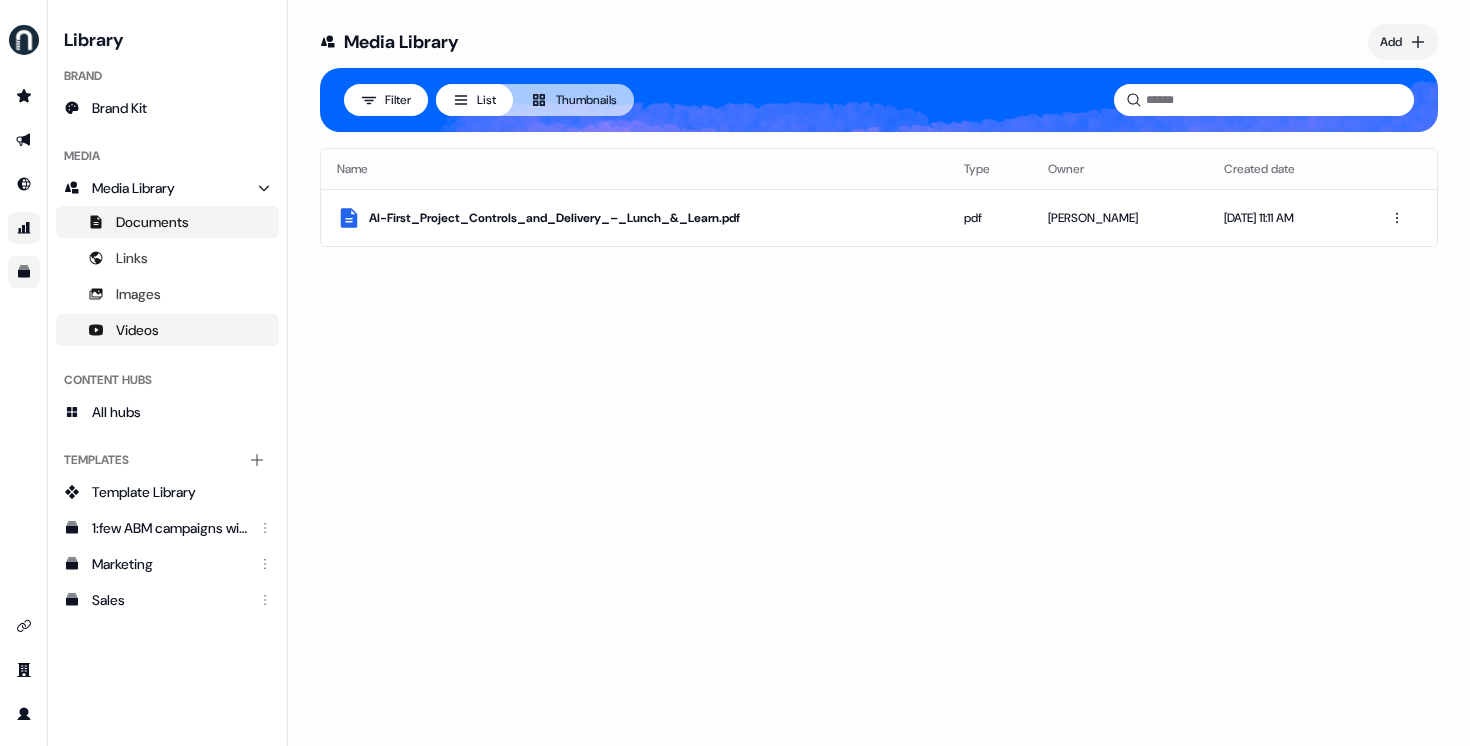 click on "Videos" at bounding box center (137, 330) 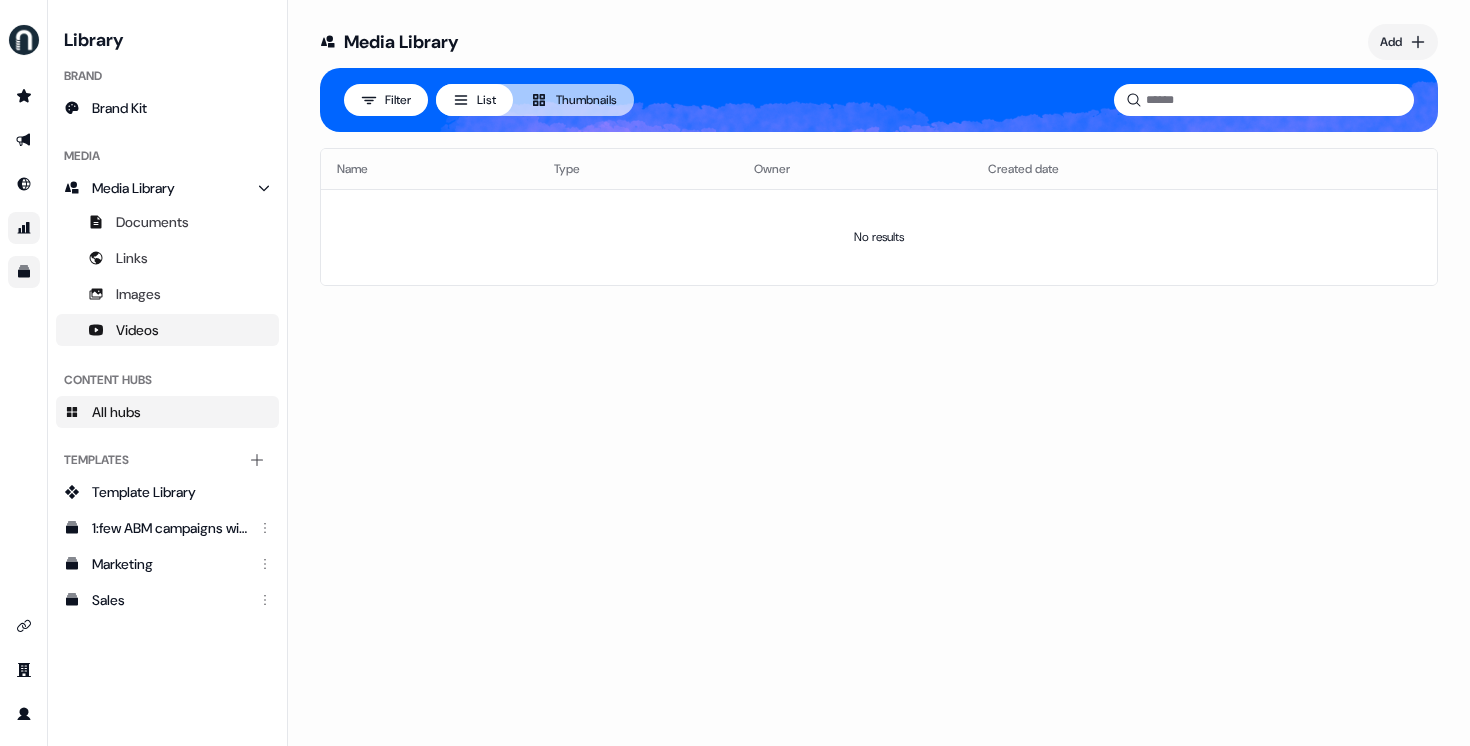 click on "All hubs" at bounding box center (167, 412) 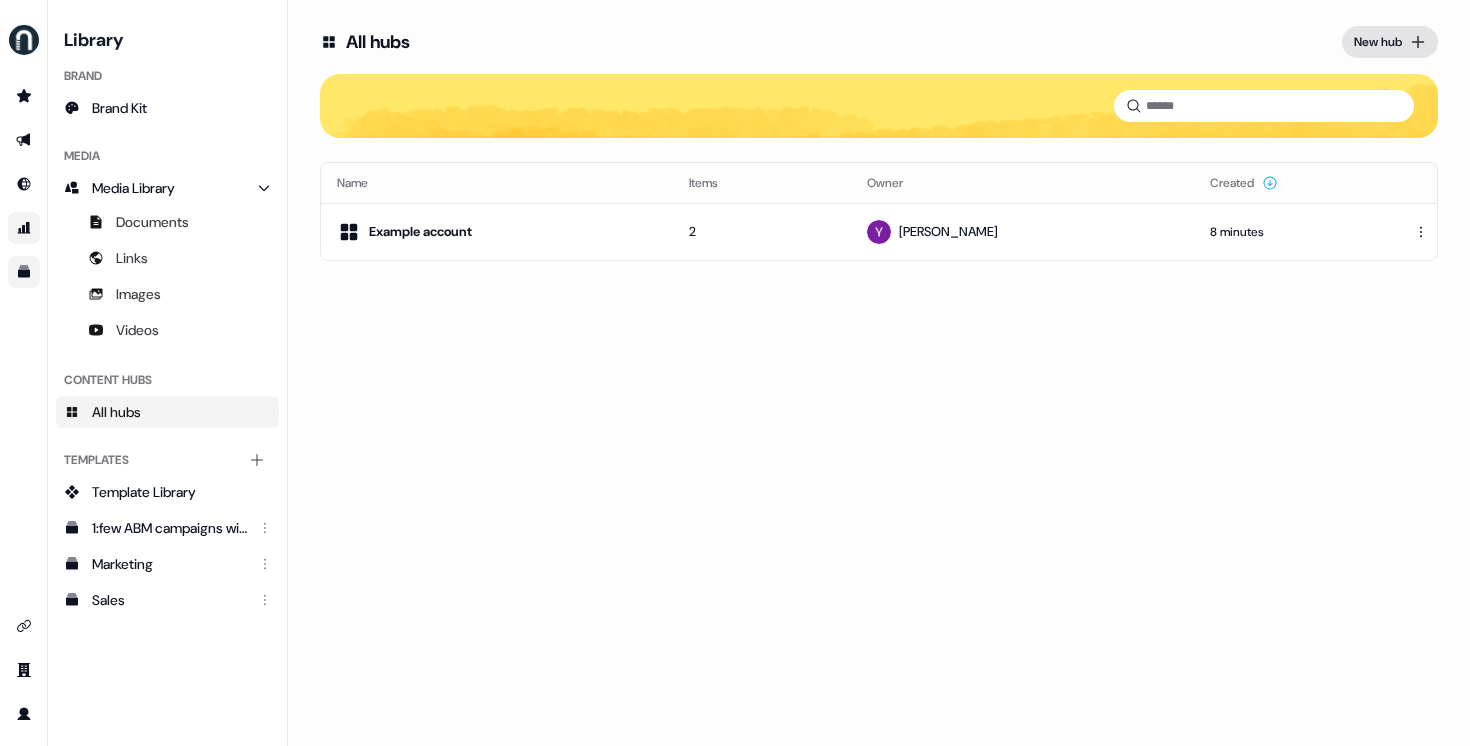 click on "New hub" at bounding box center (1378, 42) 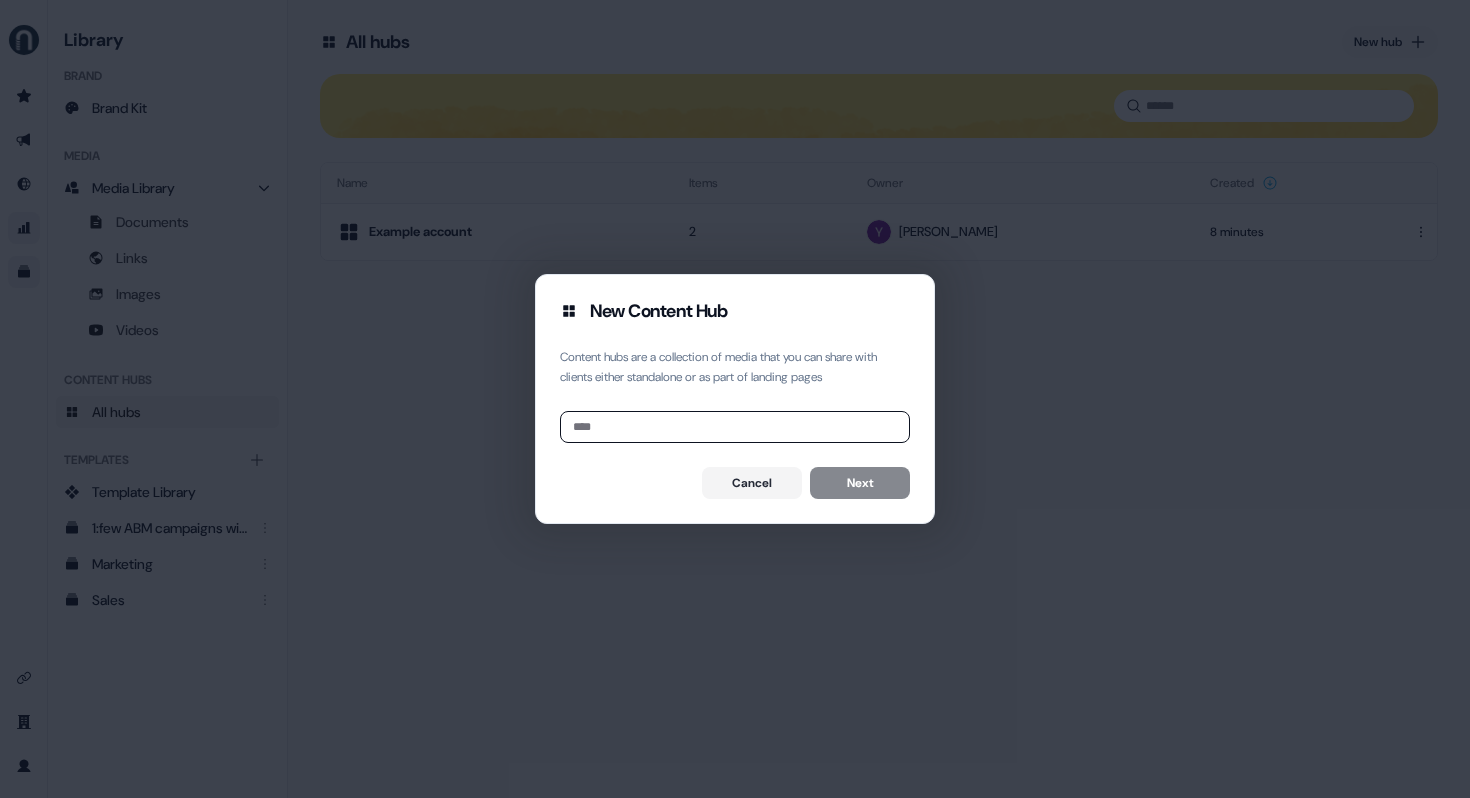 click at bounding box center [735, 427] 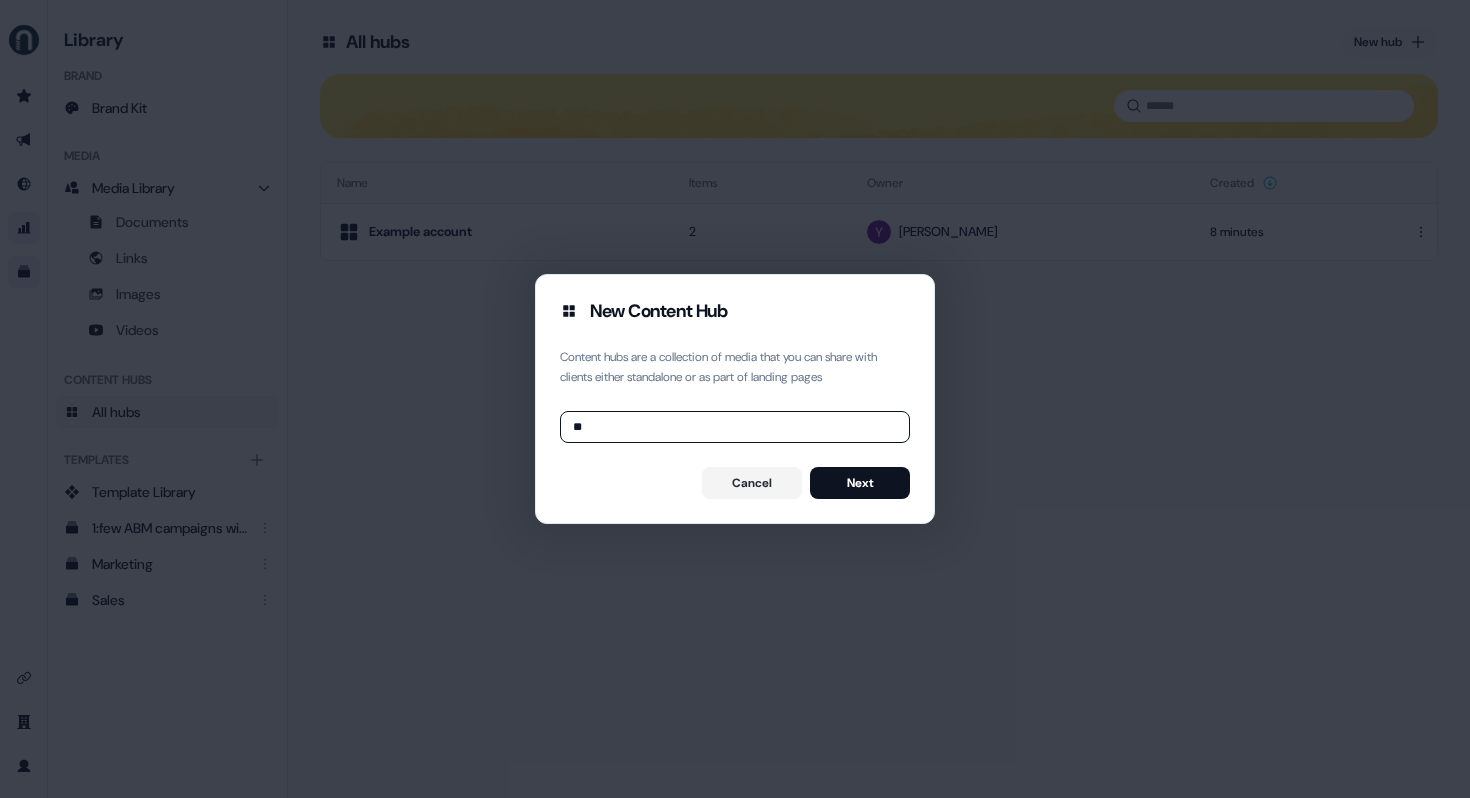 type on "*" 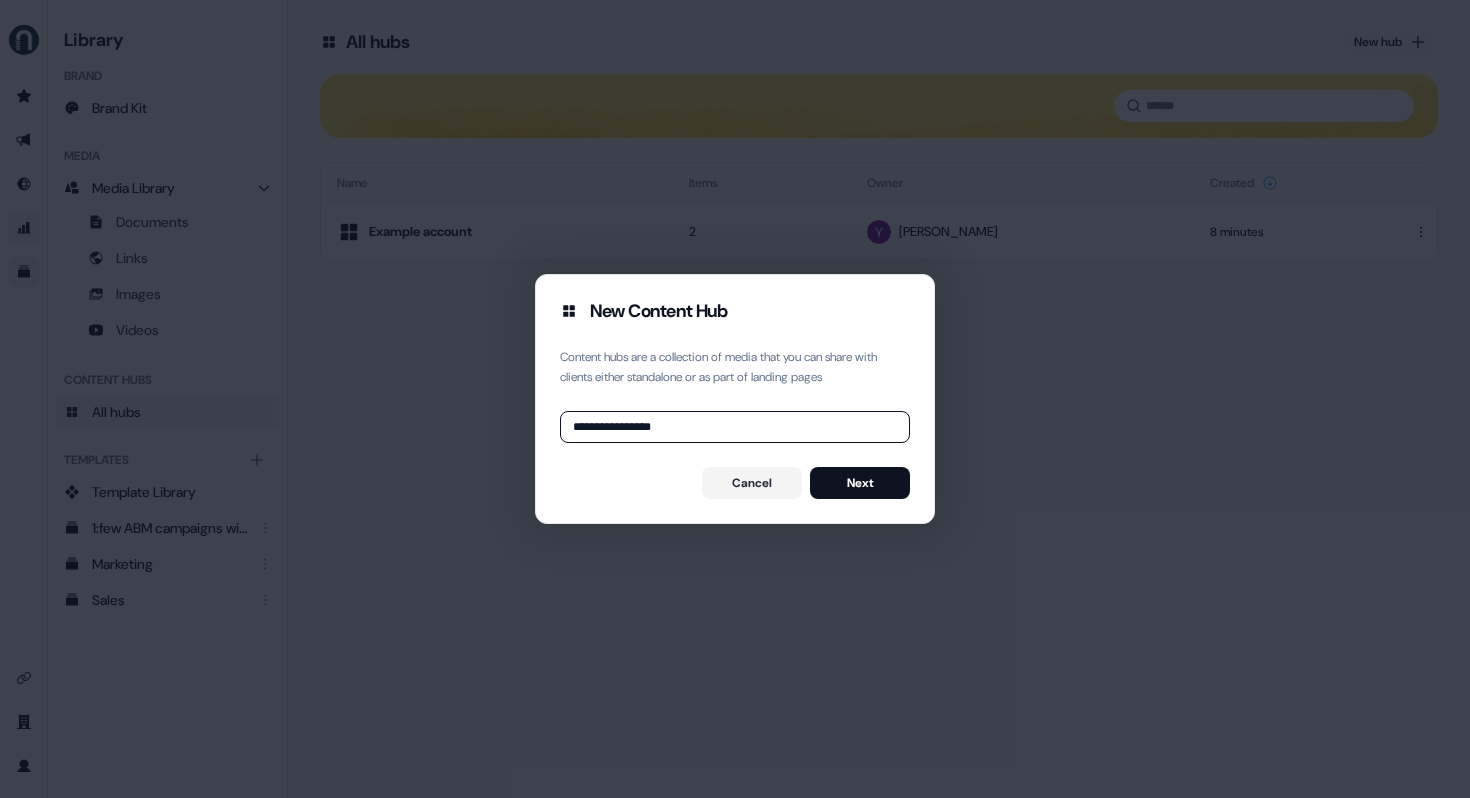 type on "**********" 